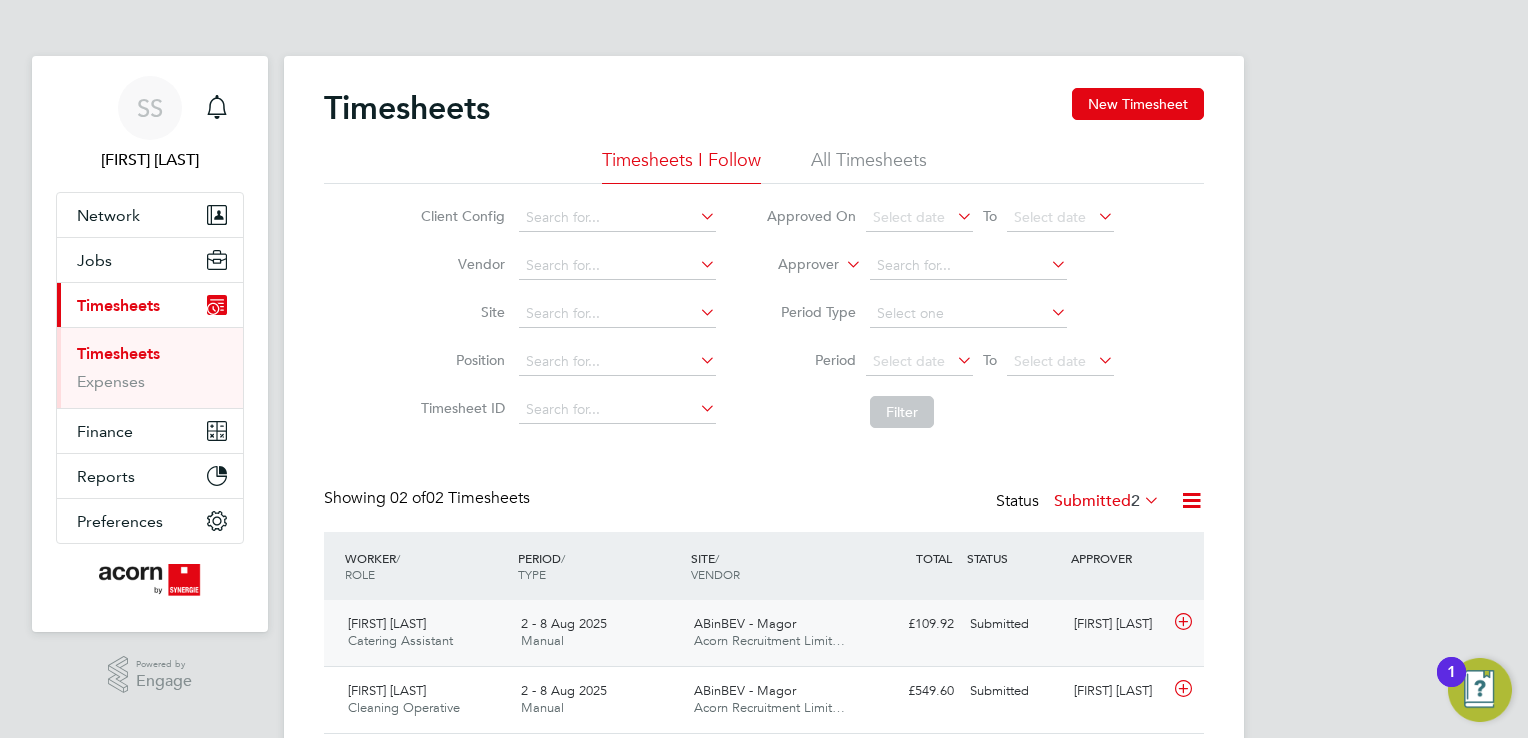 scroll, scrollTop: 66, scrollLeft: 0, axis: vertical 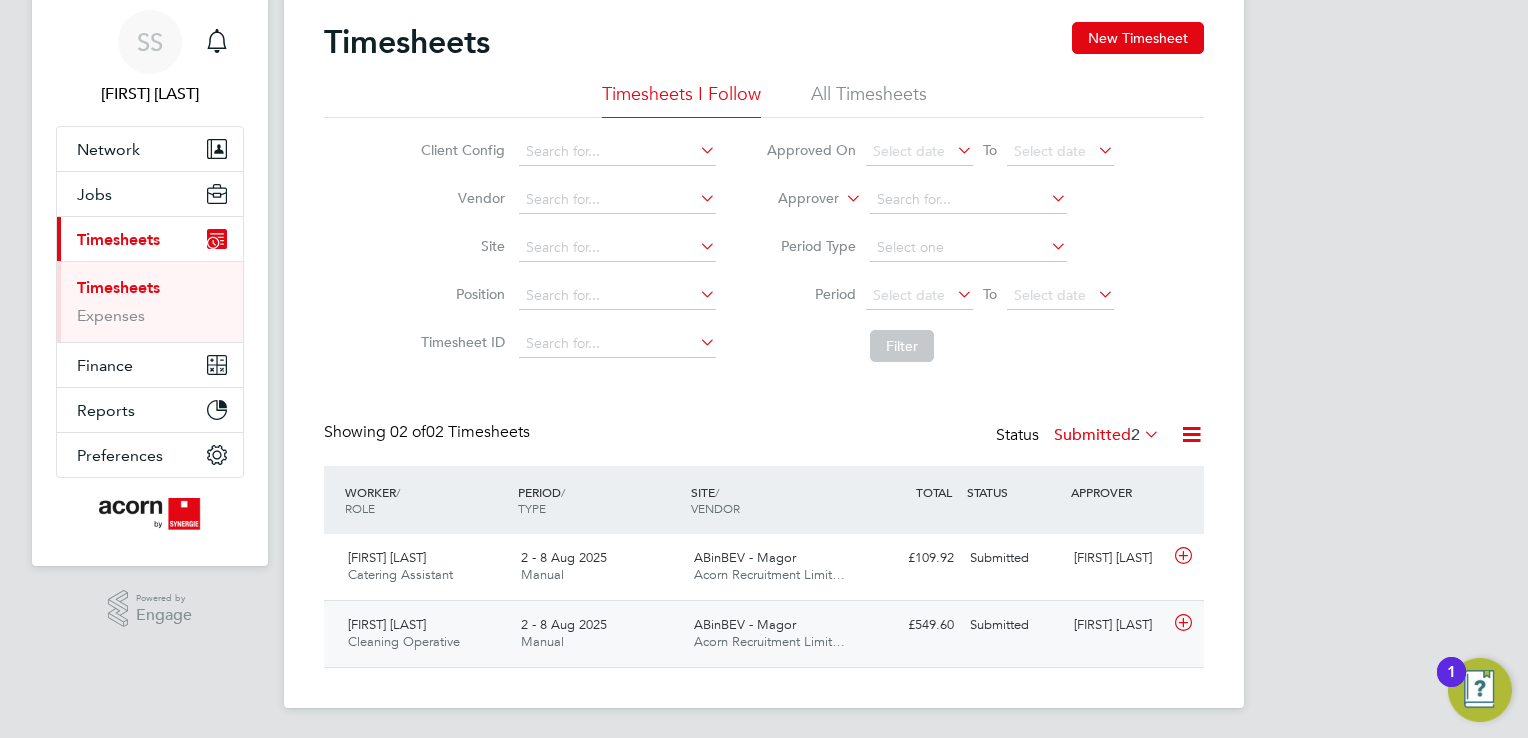 click on "ABinBEV - Magor Acorn Recruitment Limit…" 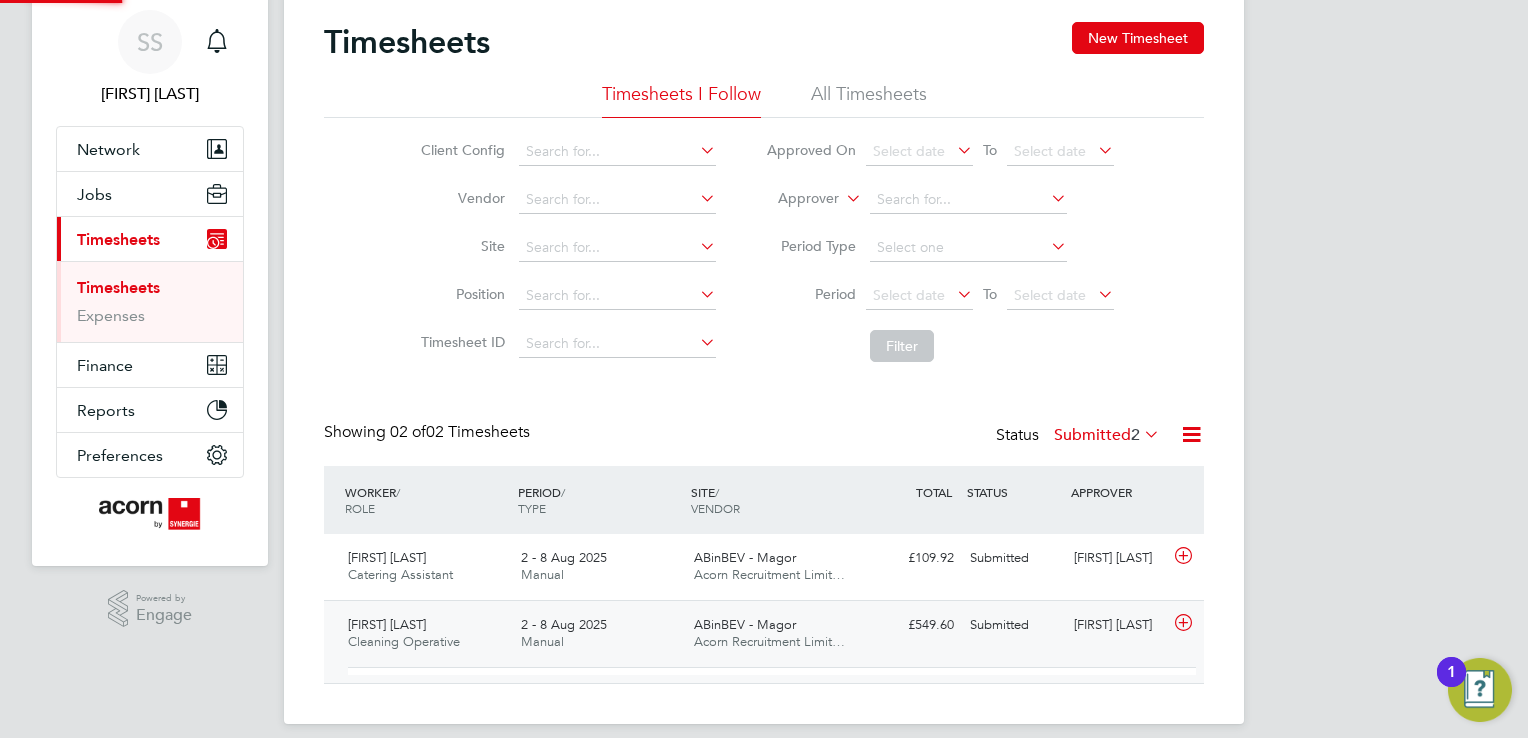 scroll, scrollTop: 9, scrollLeft: 9, axis: both 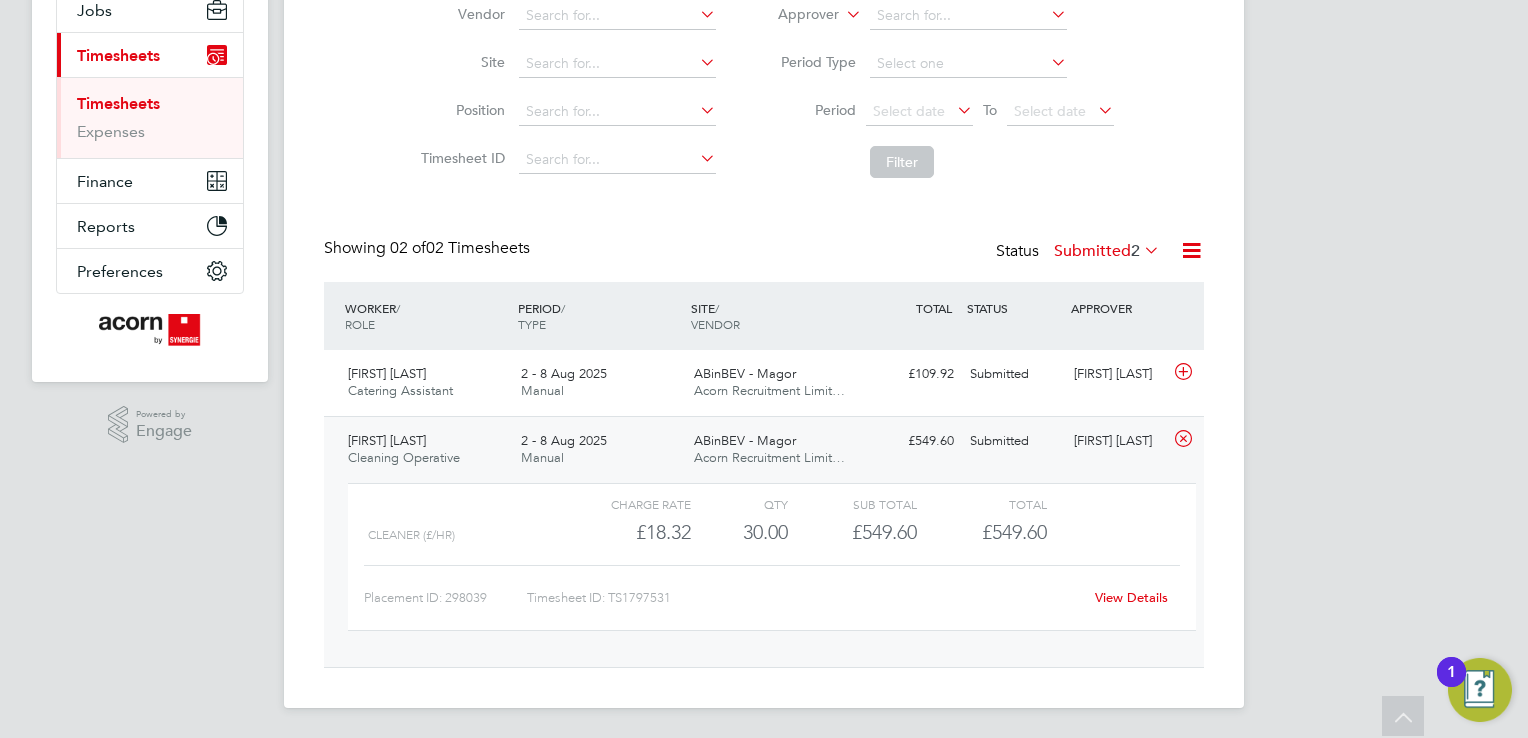 click on "View Details" 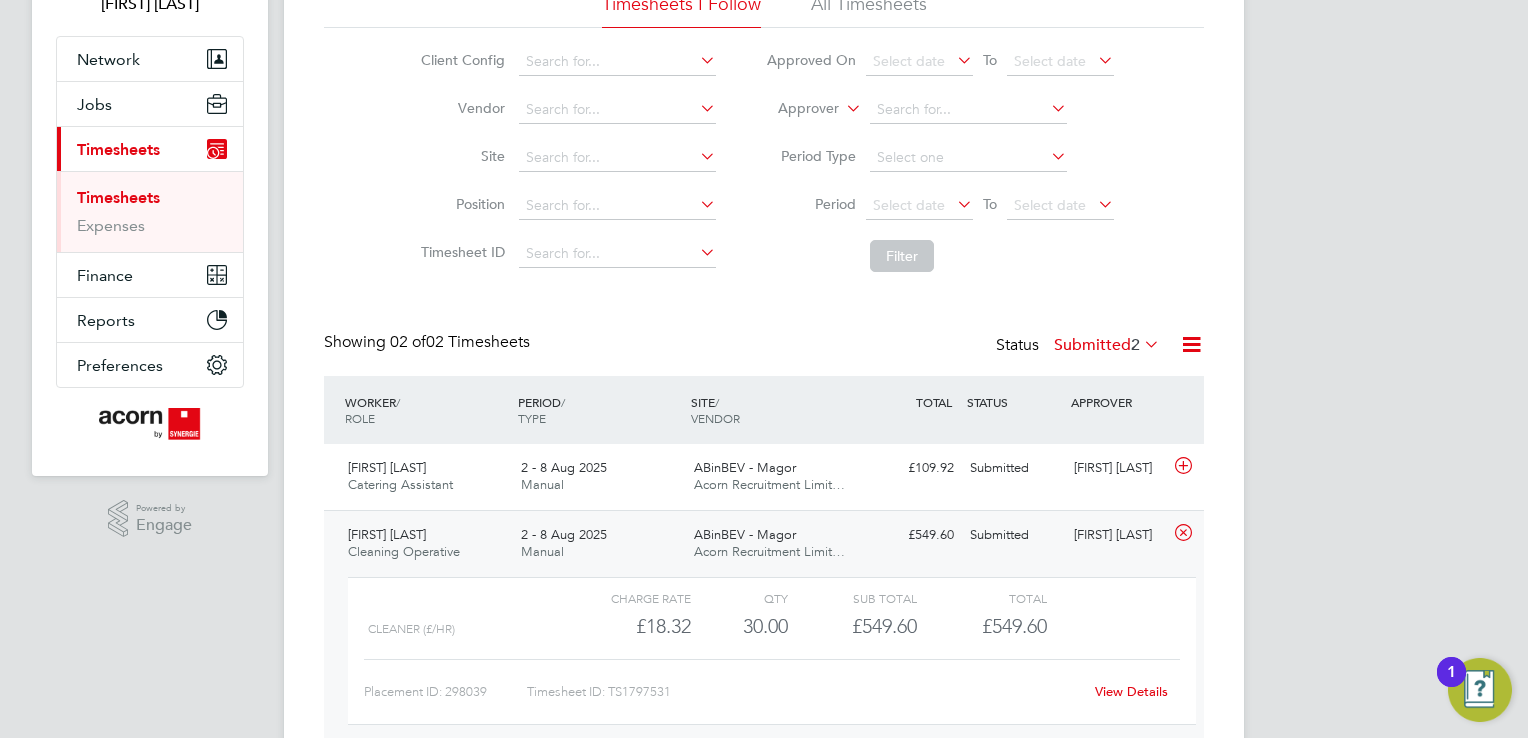 scroll, scrollTop: 250, scrollLeft: 0, axis: vertical 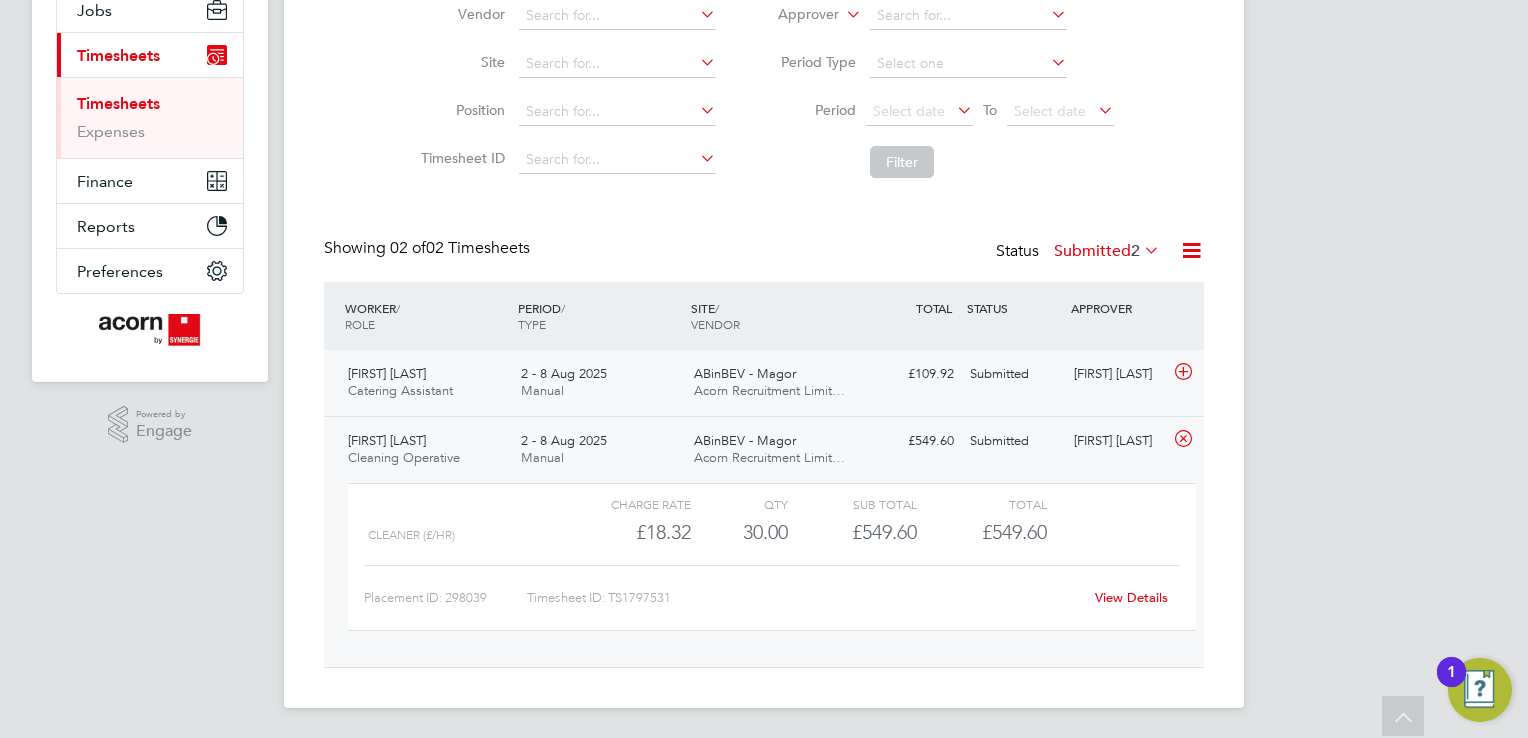 click on "ABinBEV - Magor Acorn Recruitment Limit…" 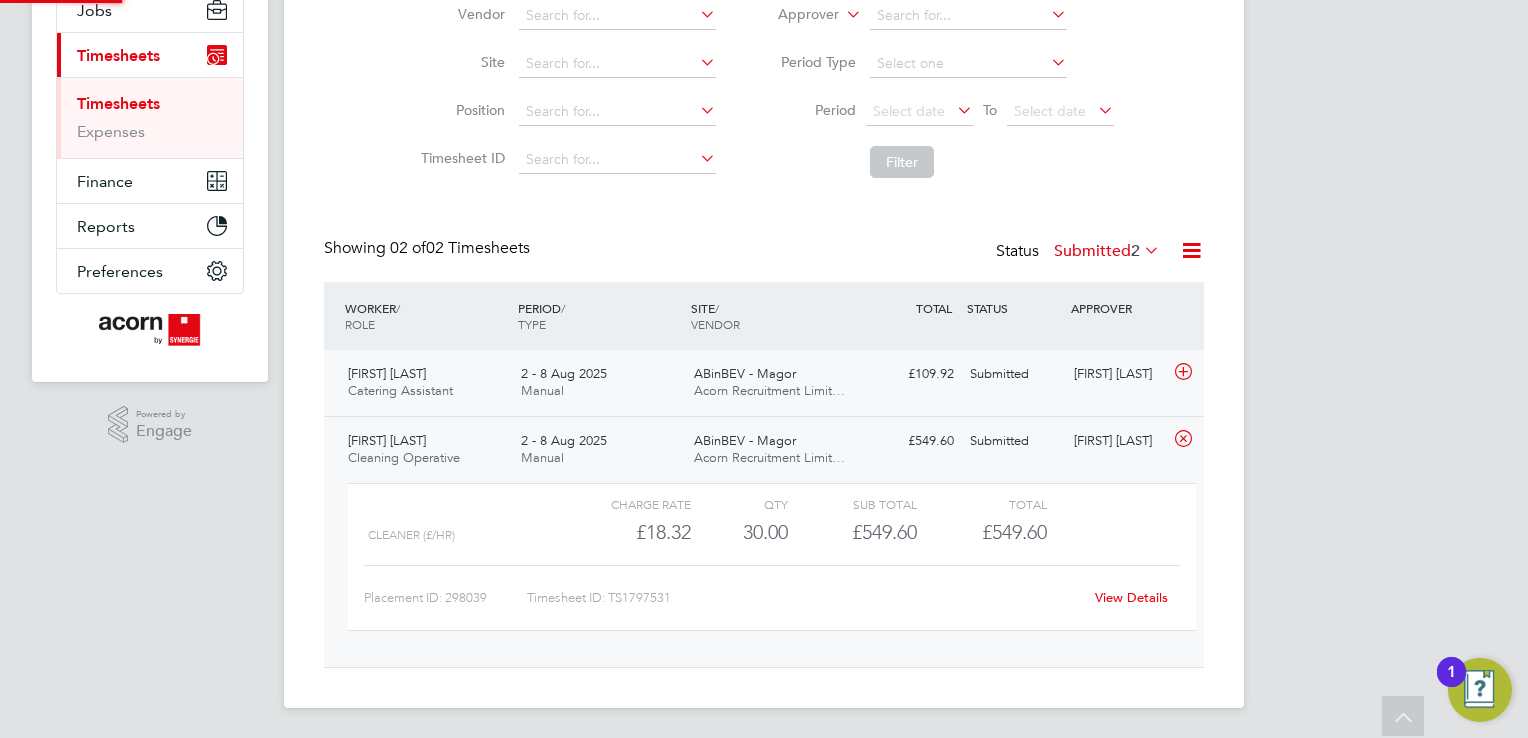 click 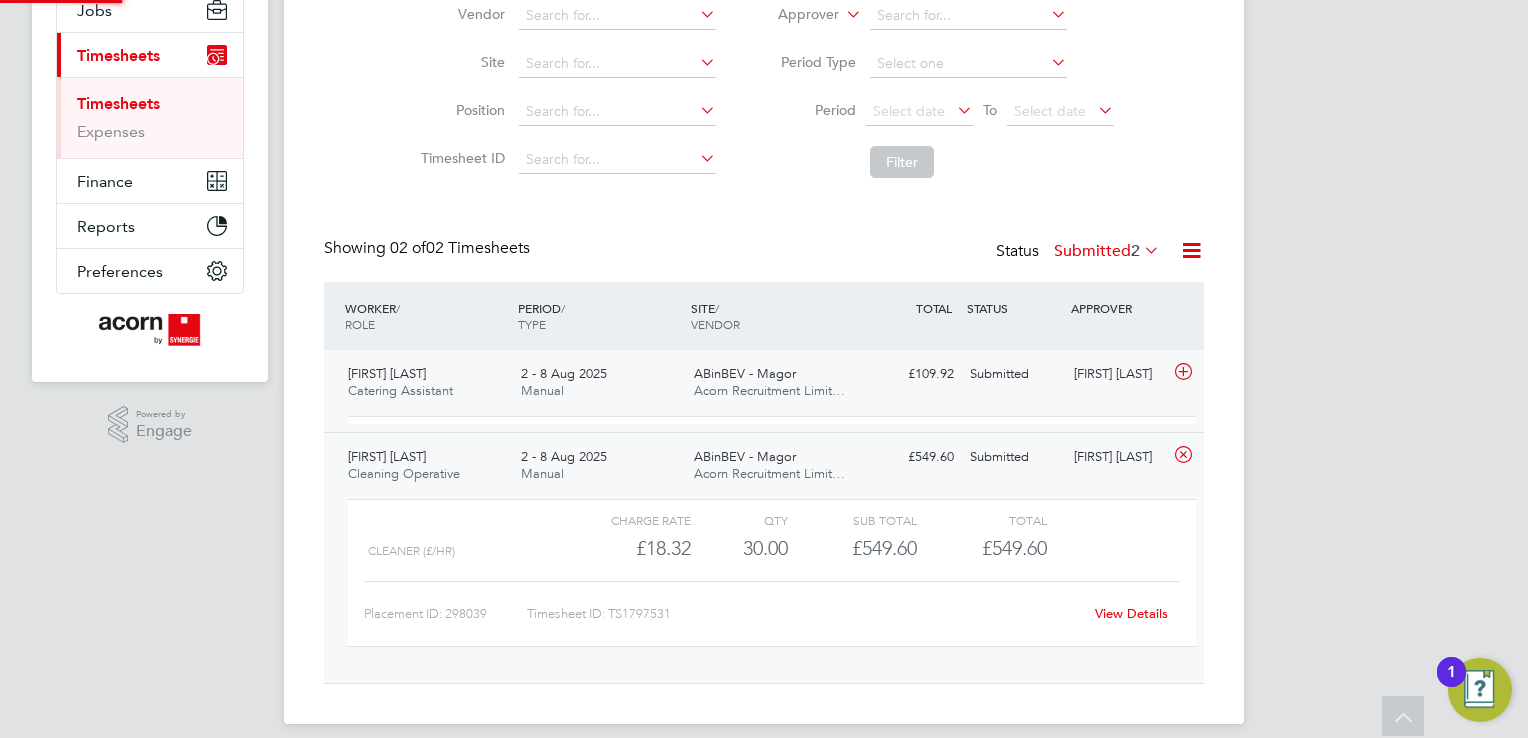 scroll, scrollTop: 9, scrollLeft: 9, axis: both 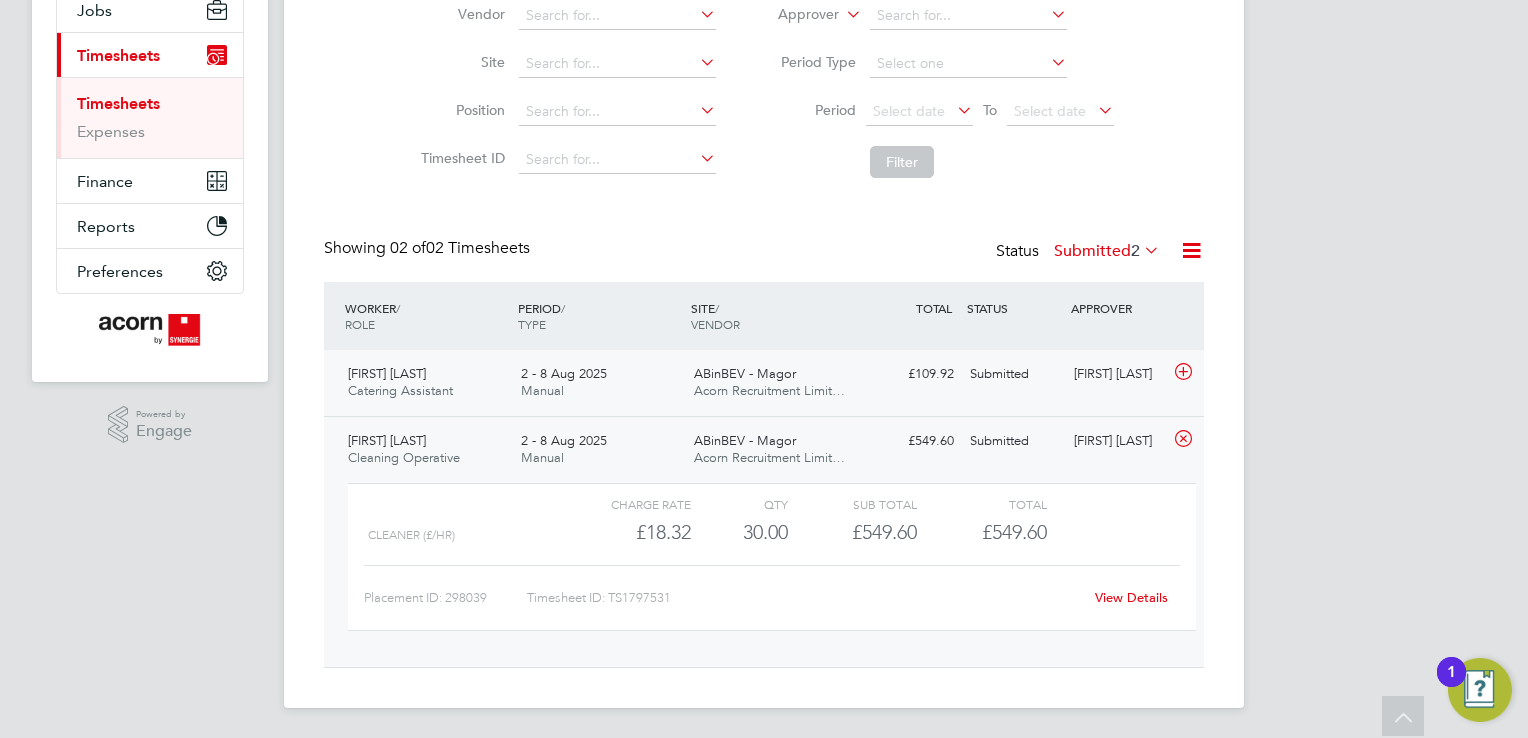 click on "£109.92 Submitted" 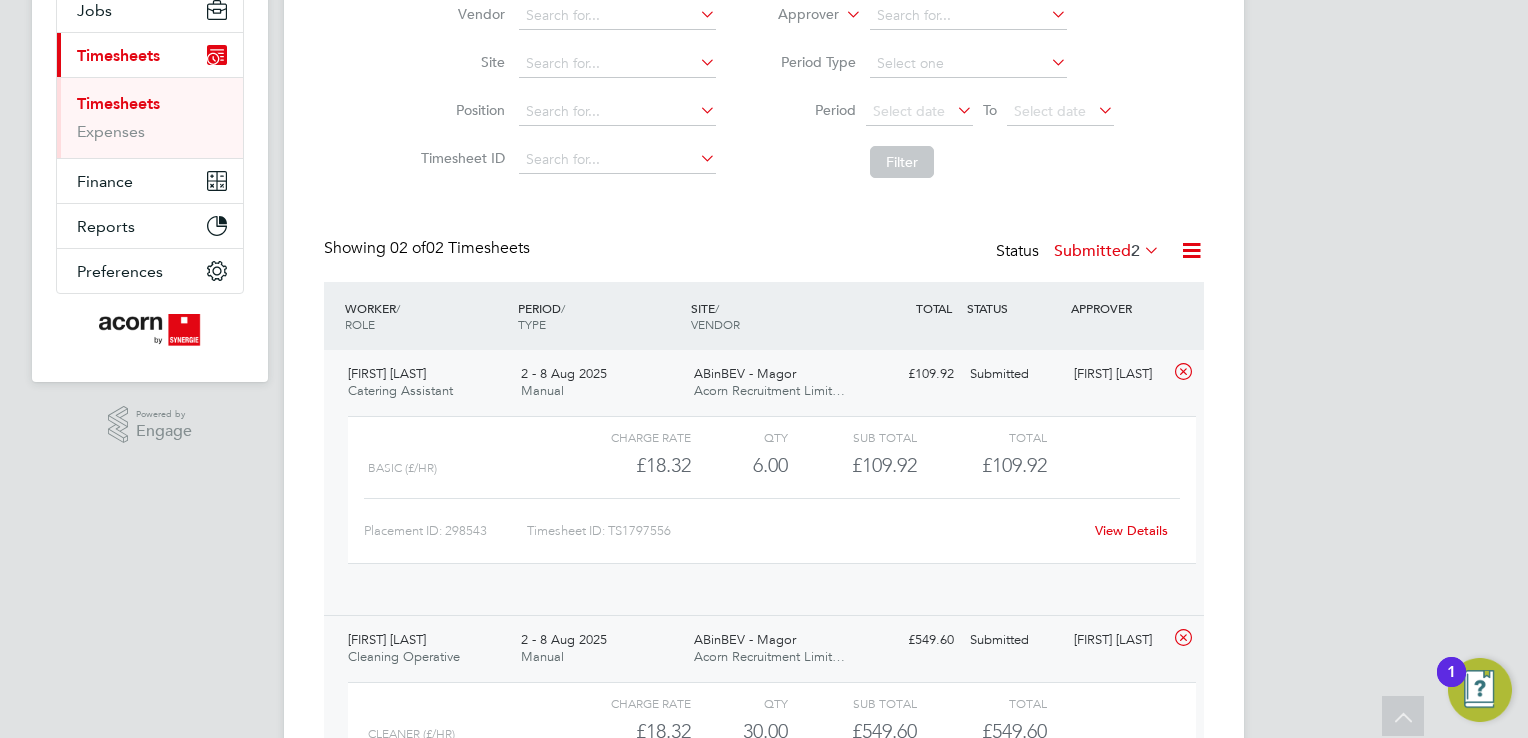 scroll, scrollTop: 9, scrollLeft: 9, axis: both 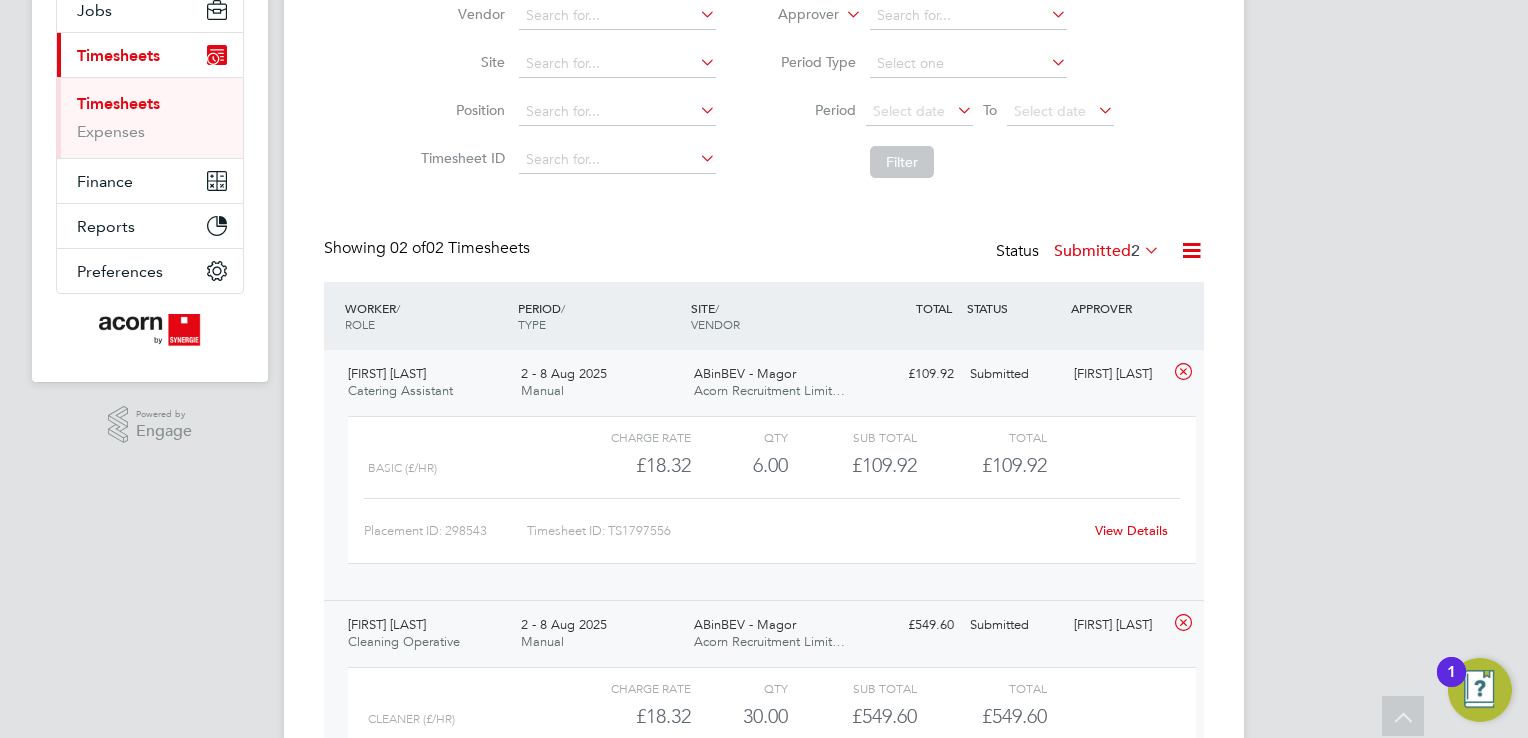 click on "ABinBEV - Magor Acorn Recruitment Limit…" 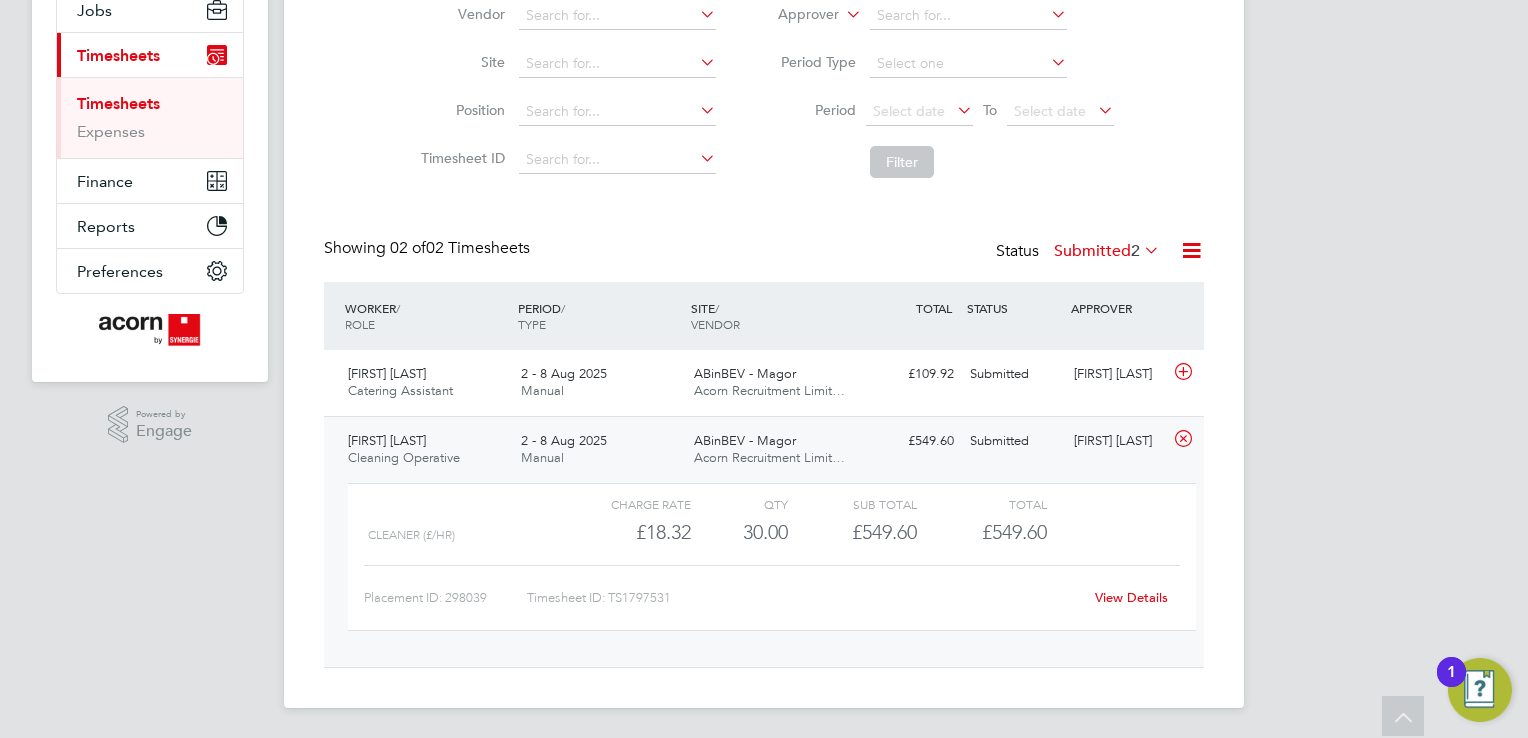click on "Total" 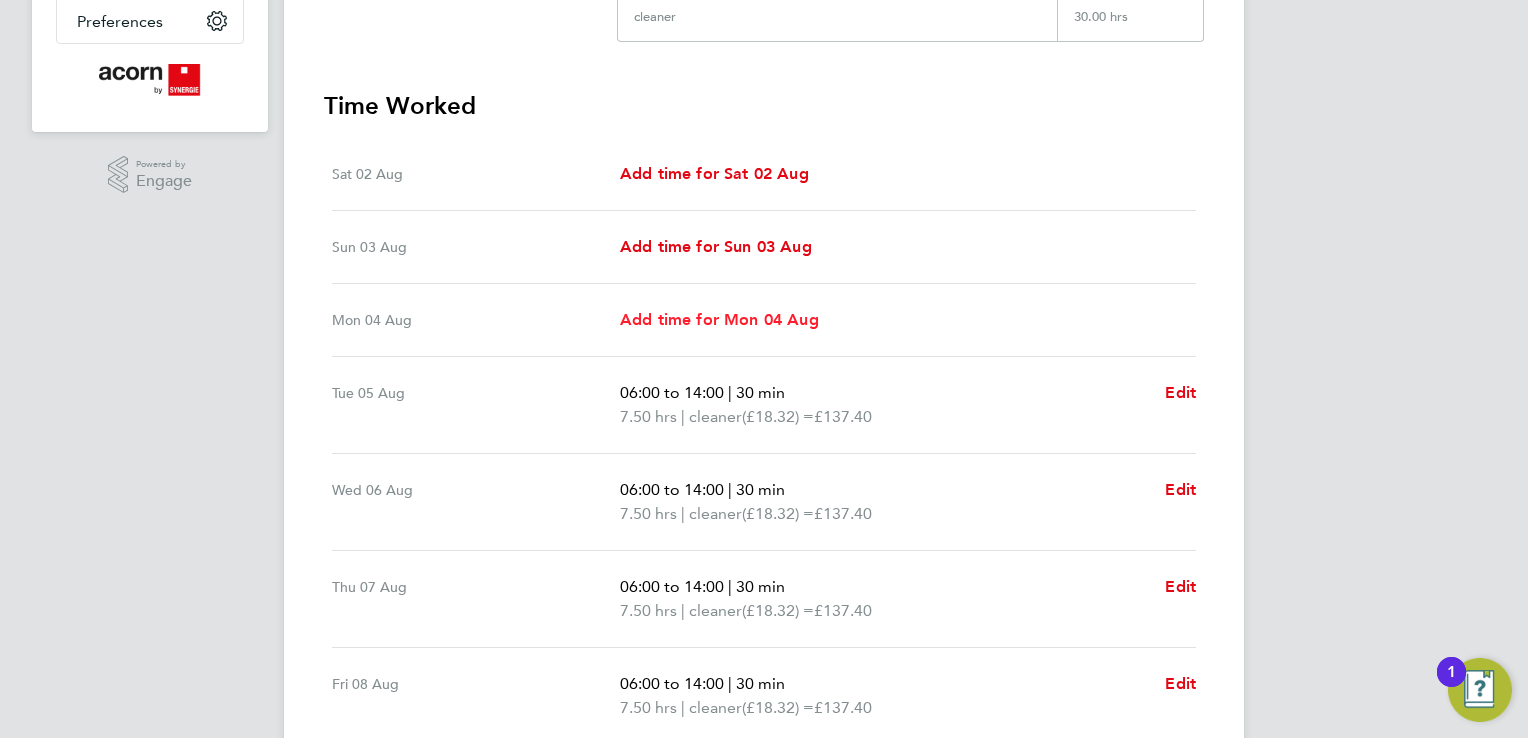 scroll, scrollTop: 600, scrollLeft: 0, axis: vertical 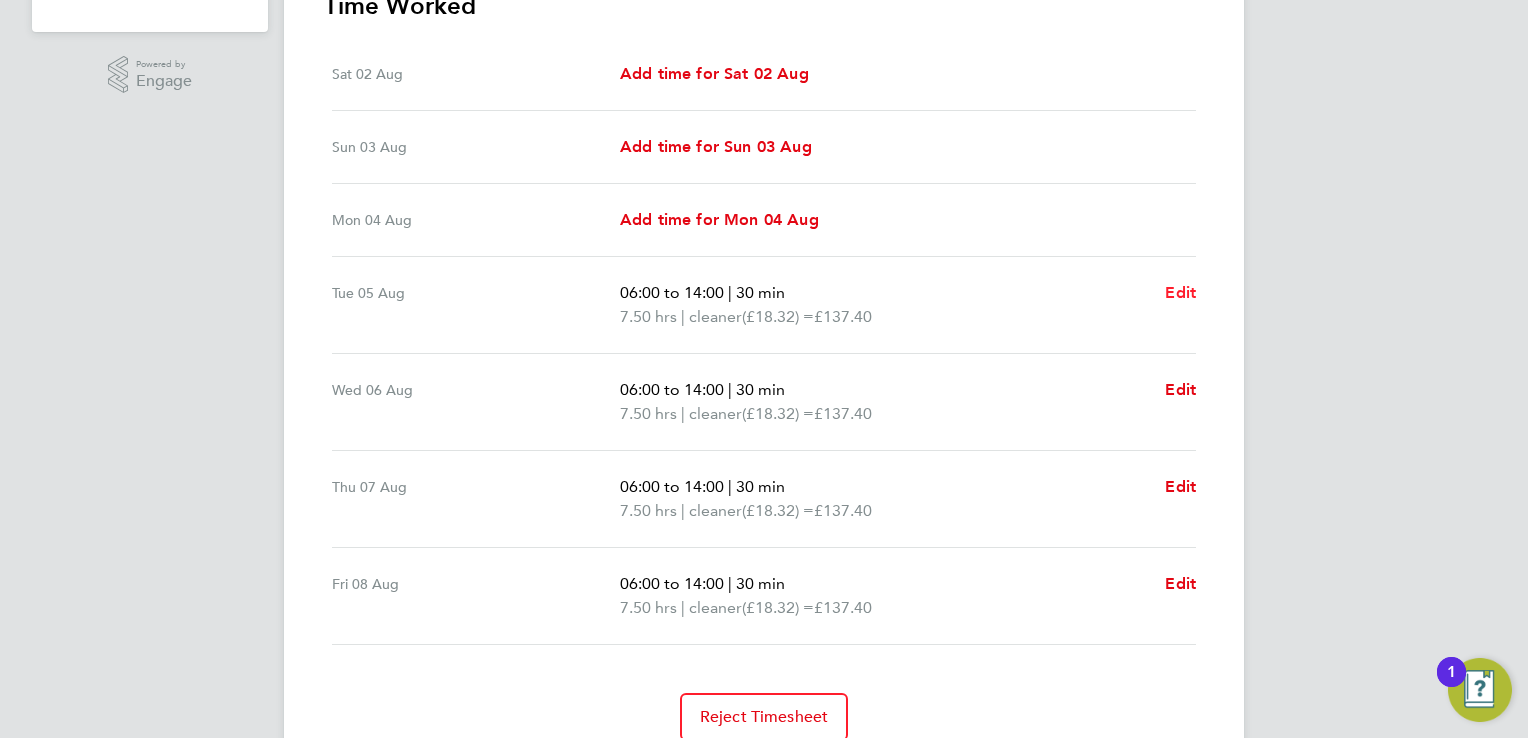 click on "Edit" at bounding box center [1180, 292] 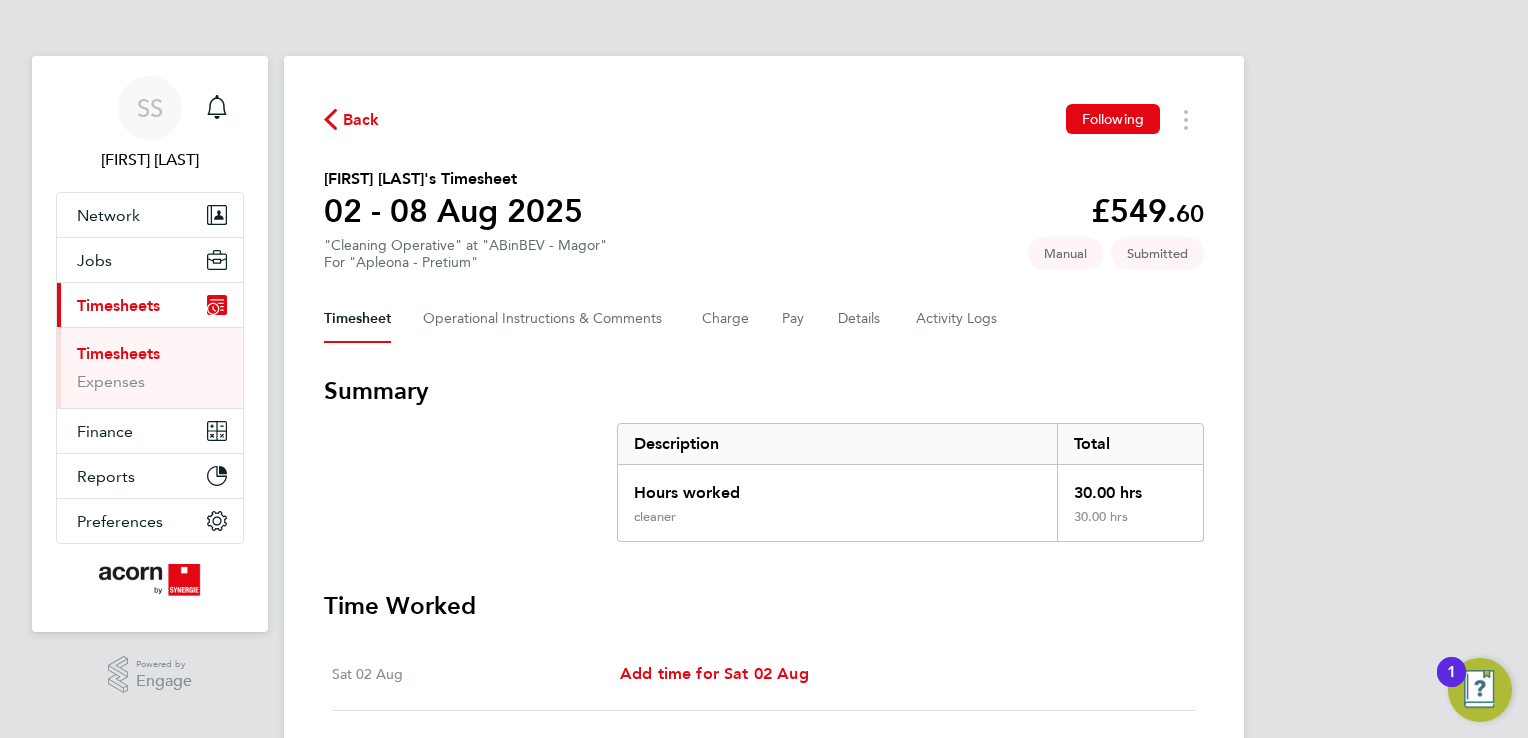 select on "30" 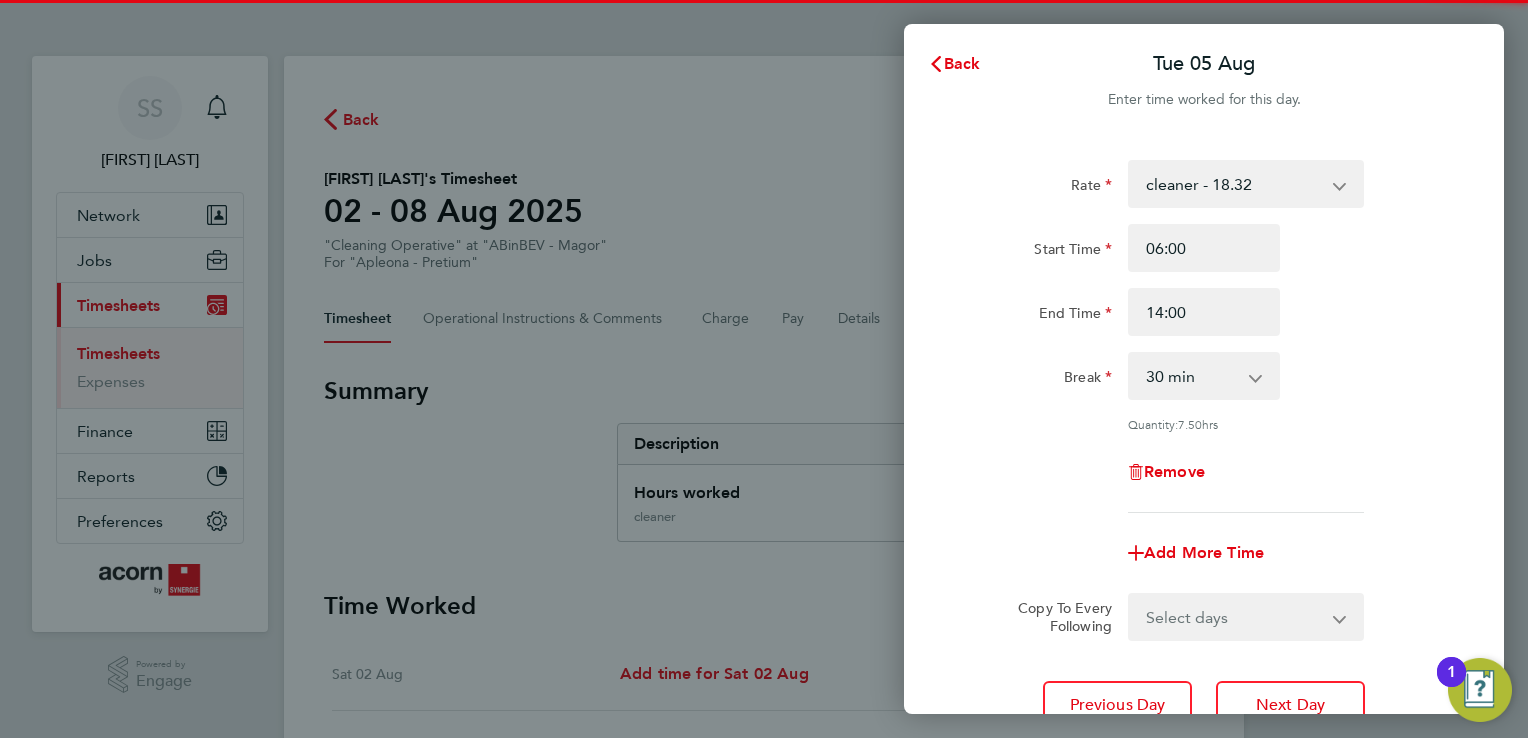 scroll, scrollTop: 100, scrollLeft: 0, axis: vertical 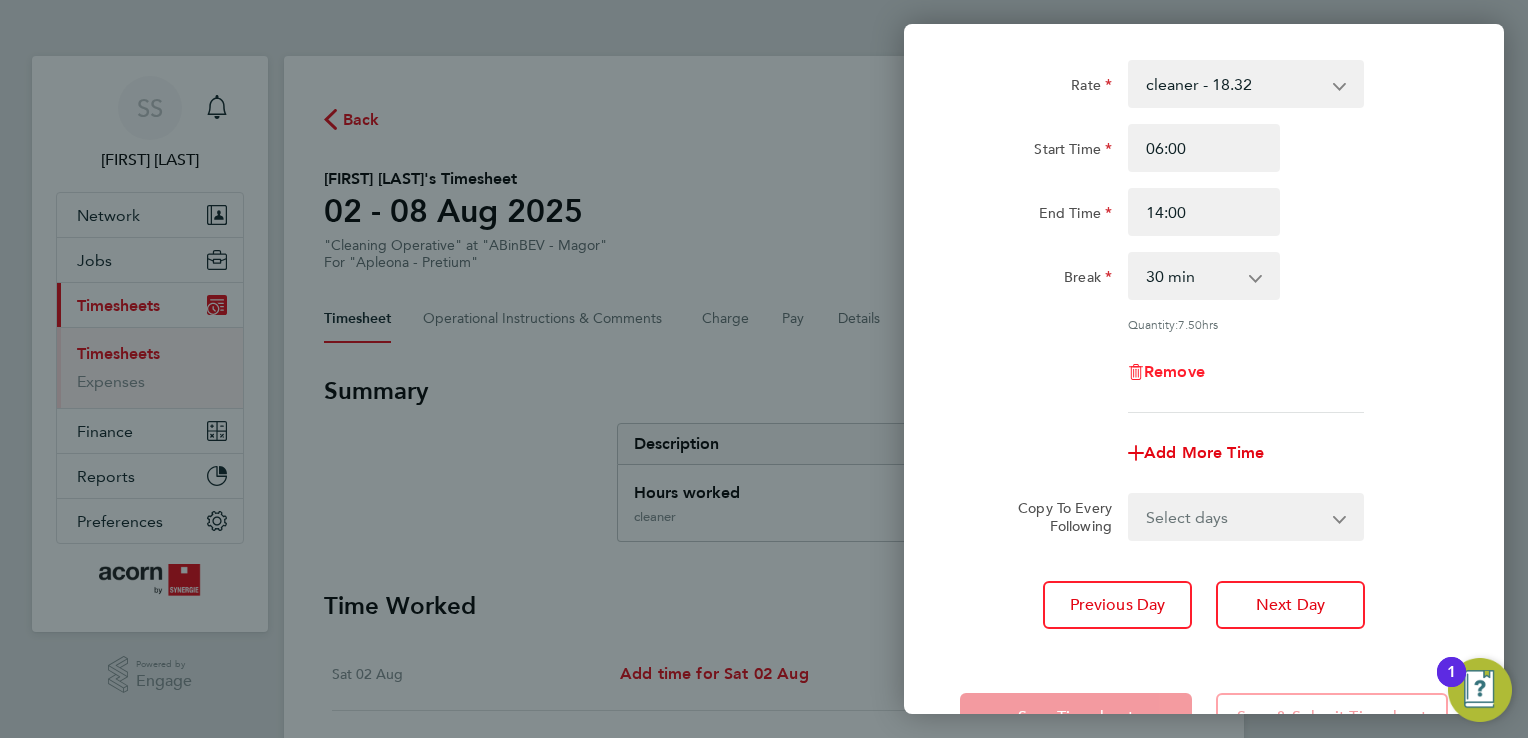 click on "Remove" 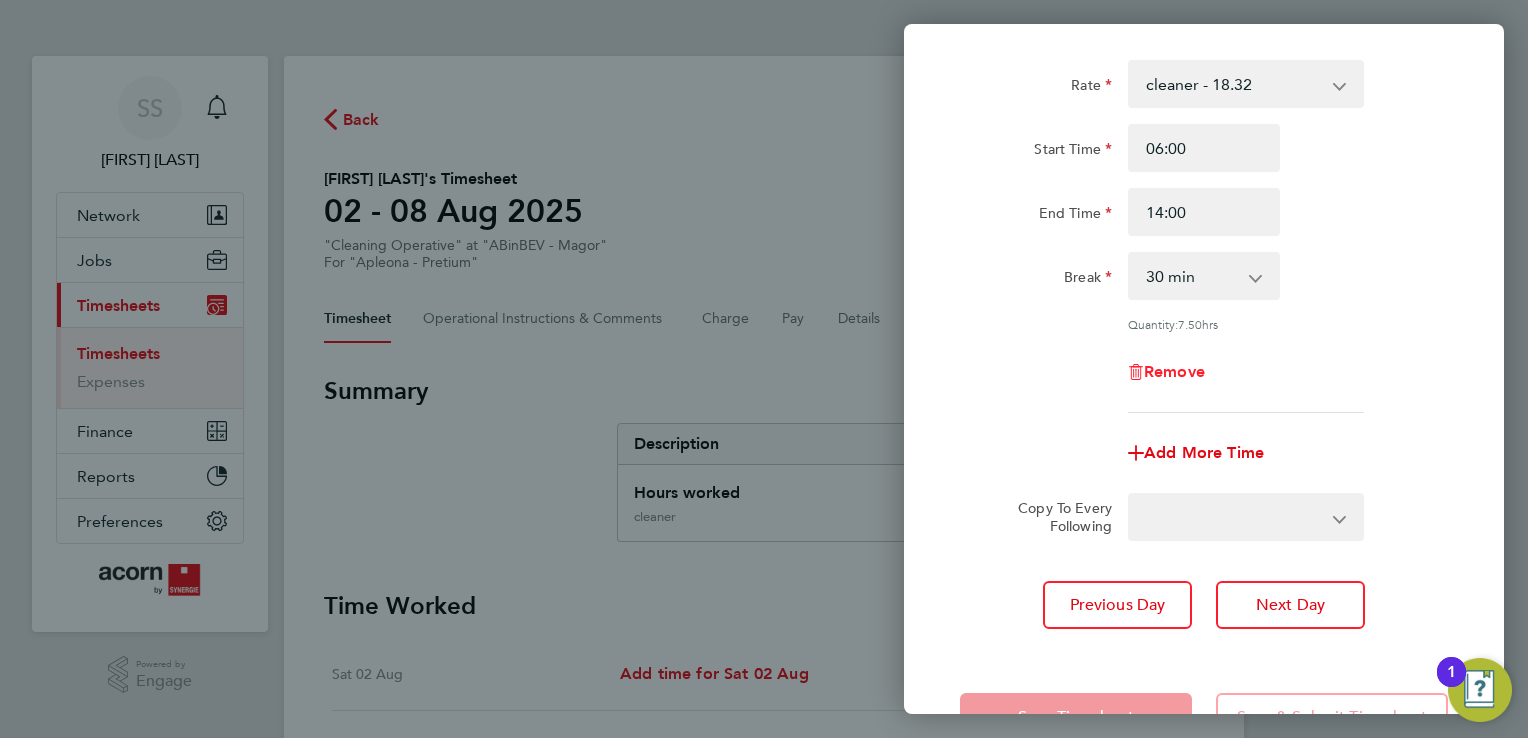 select on "null" 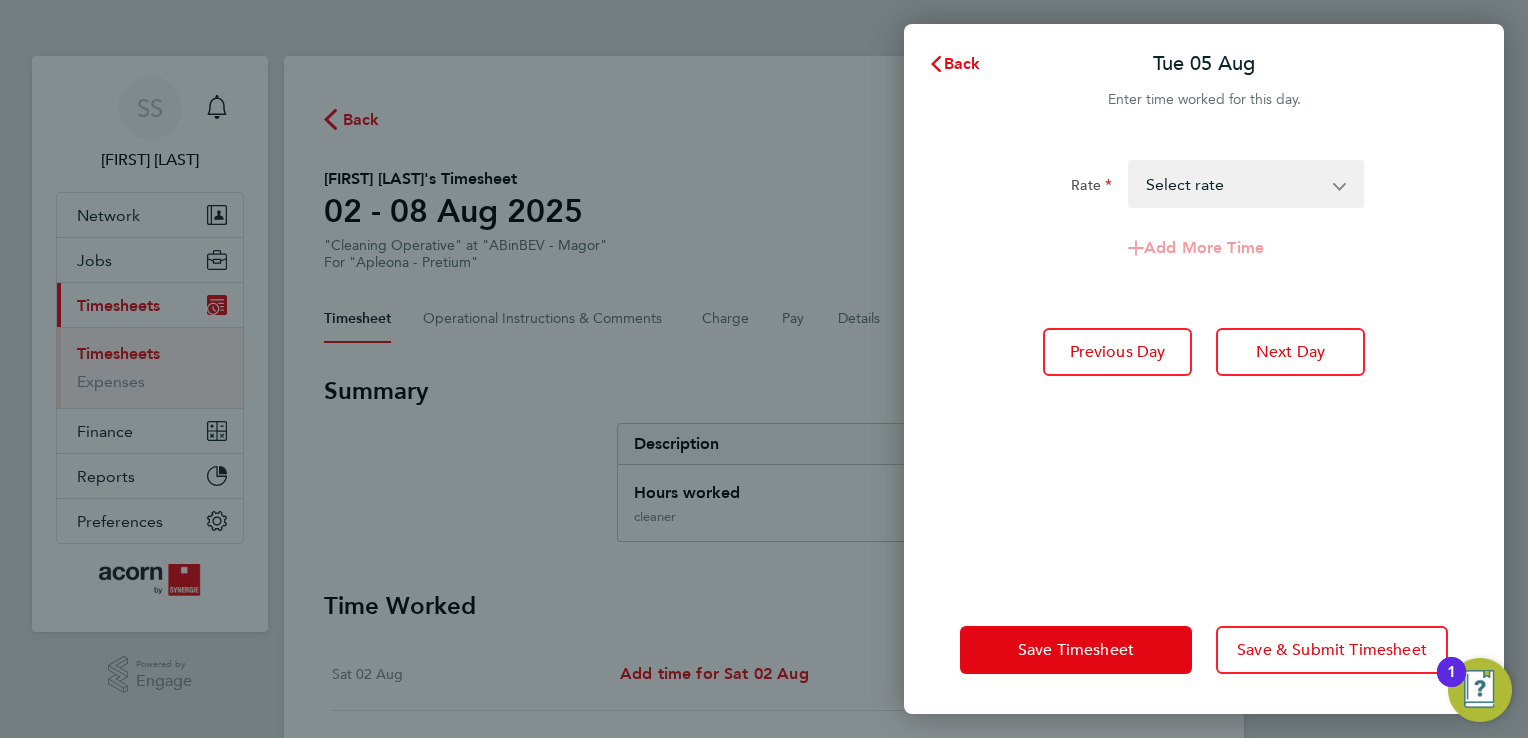scroll, scrollTop: 0, scrollLeft: 0, axis: both 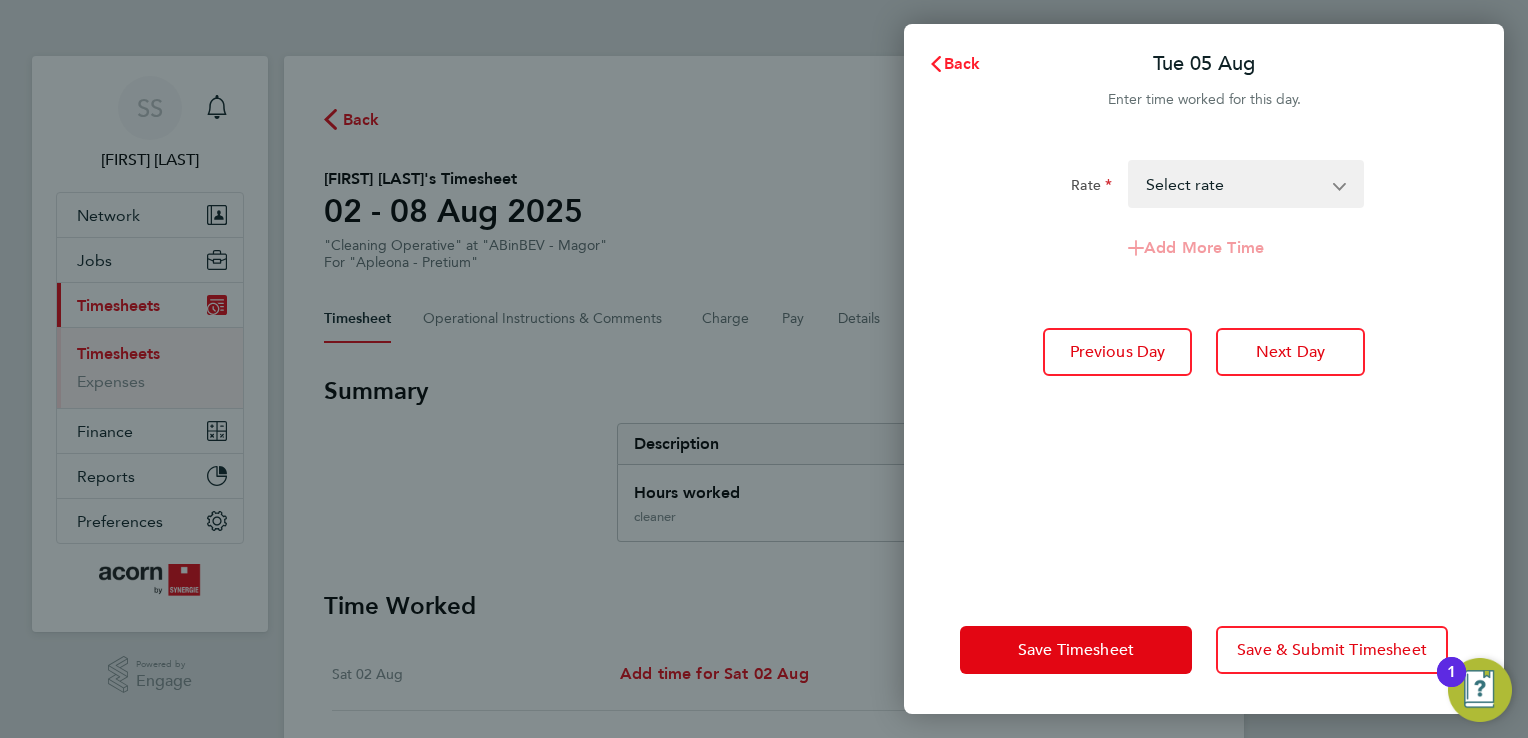click on "Back" 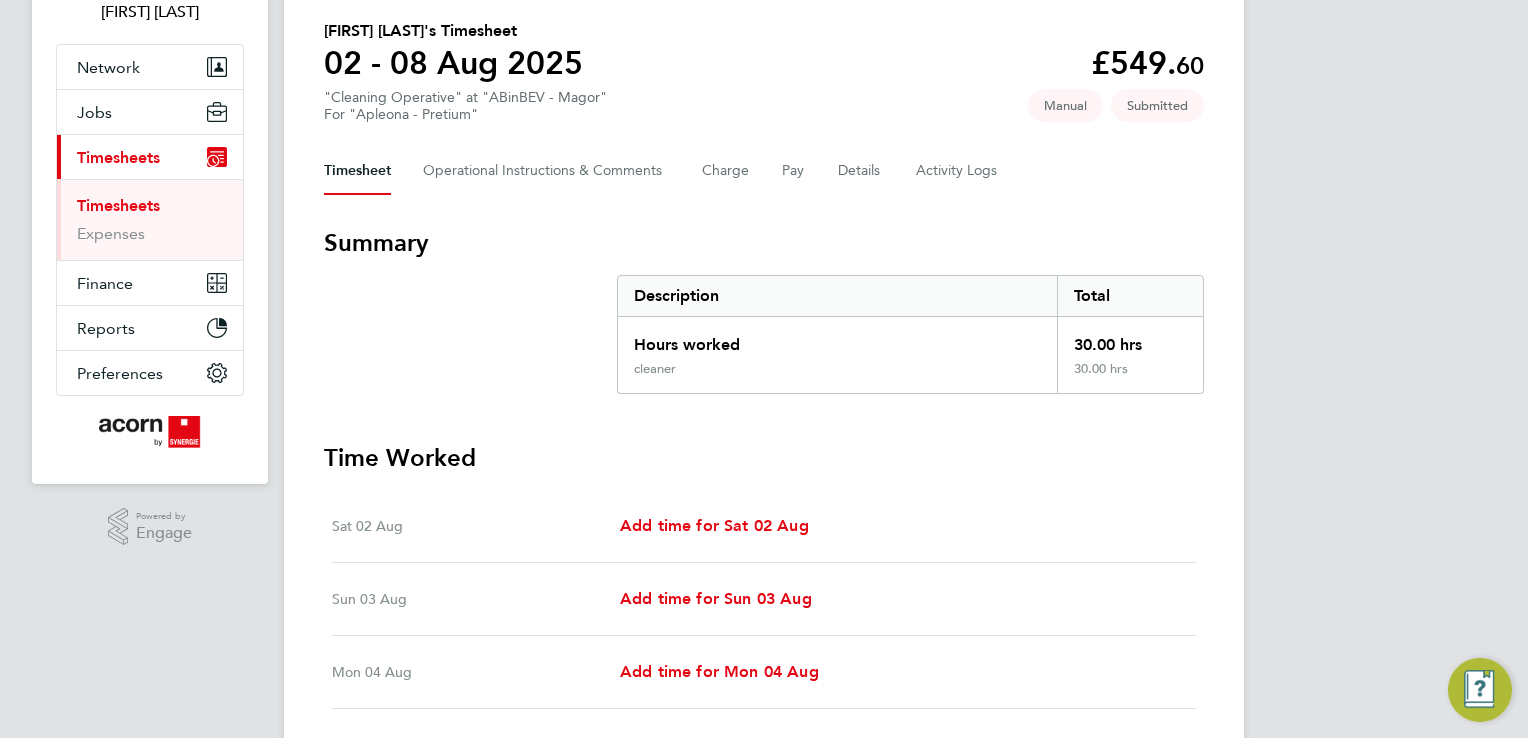 scroll, scrollTop: 600, scrollLeft: 0, axis: vertical 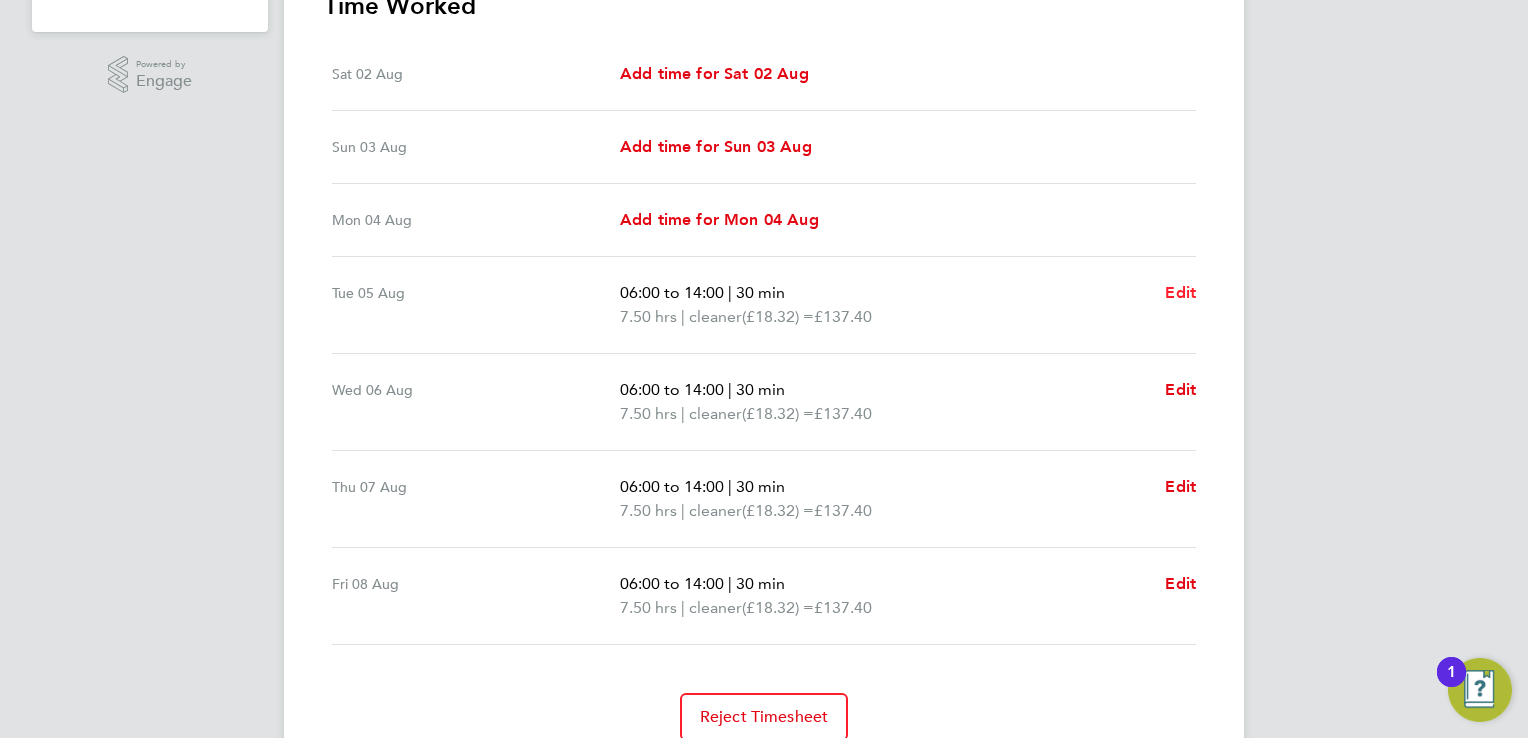 click on "Edit" at bounding box center [1180, 292] 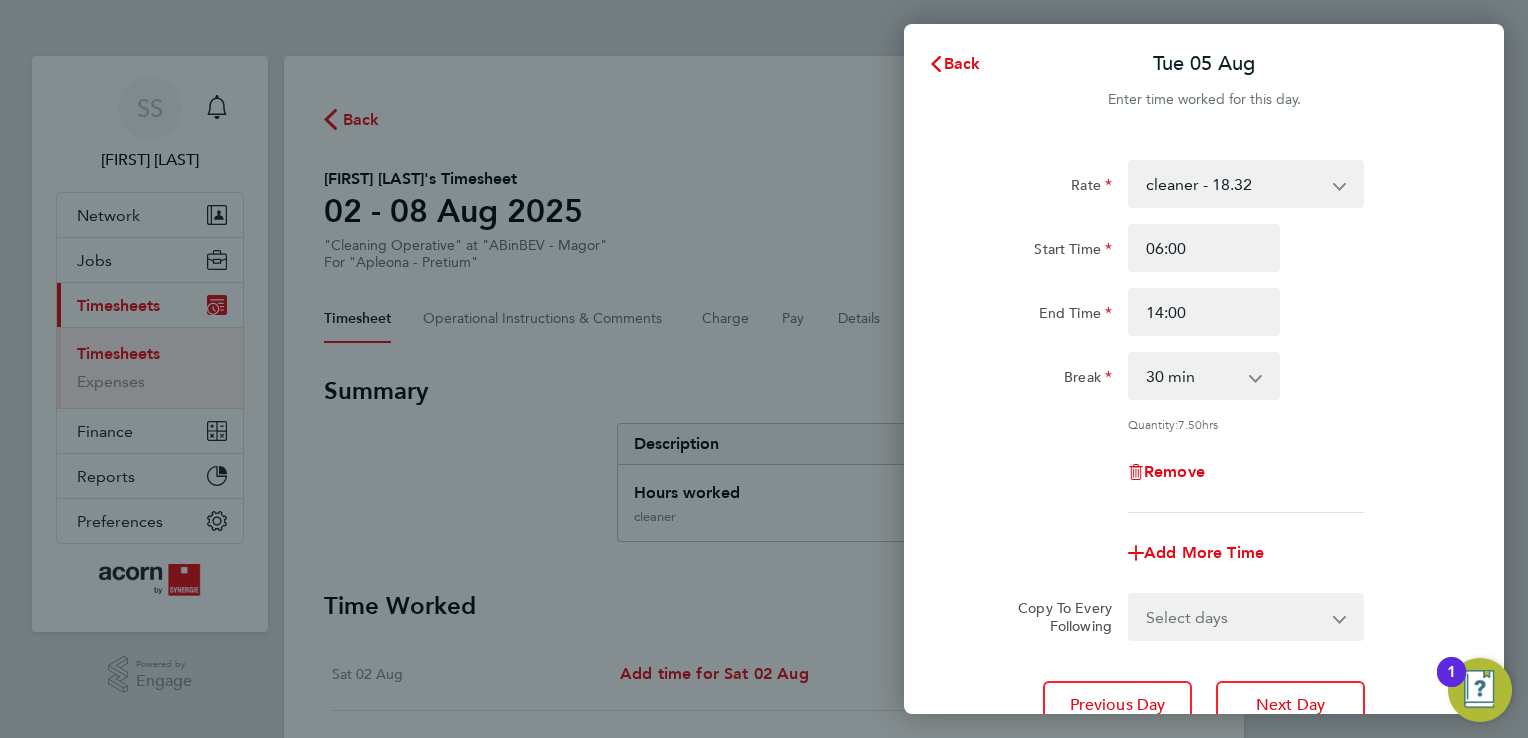 scroll, scrollTop: 0, scrollLeft: 0, axis: both 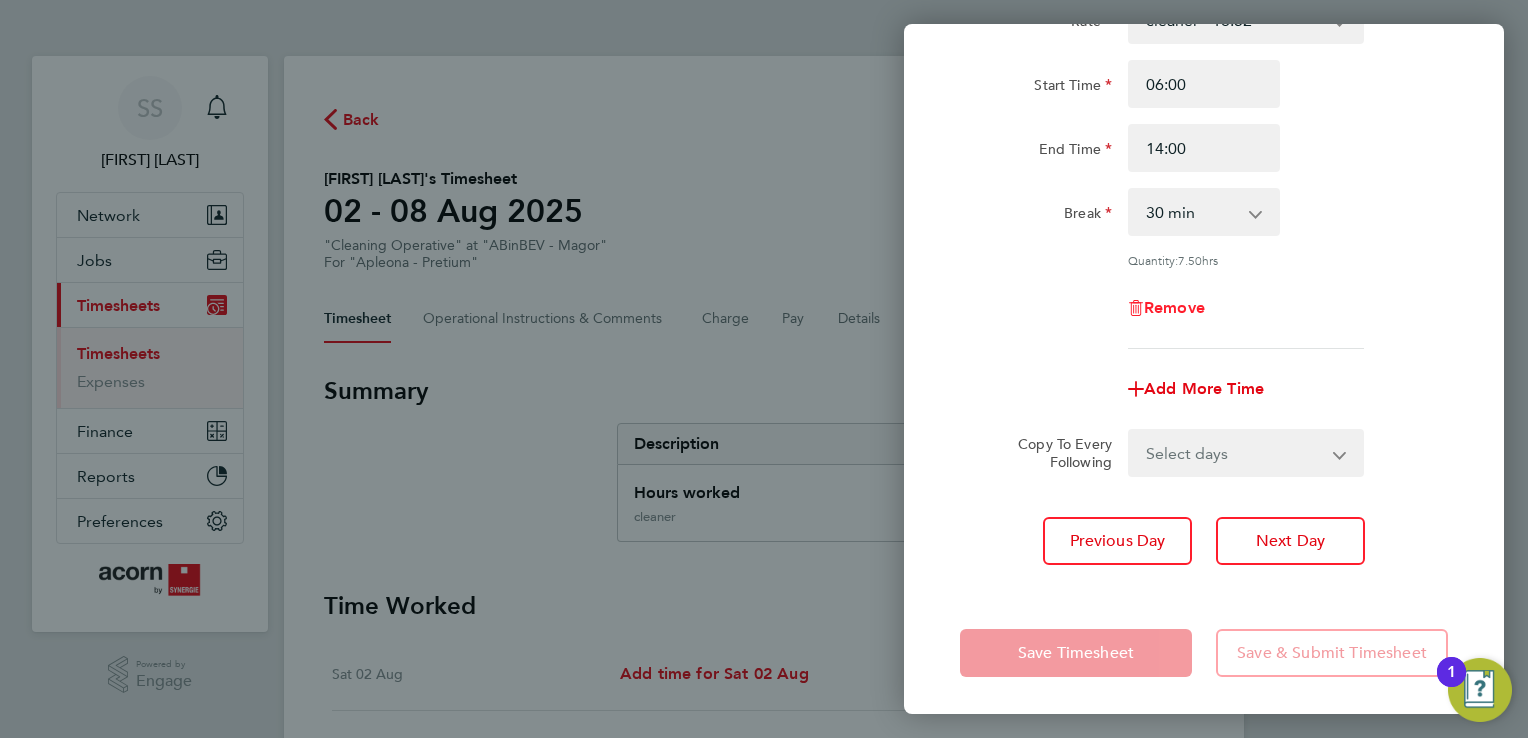 click on "Remove" 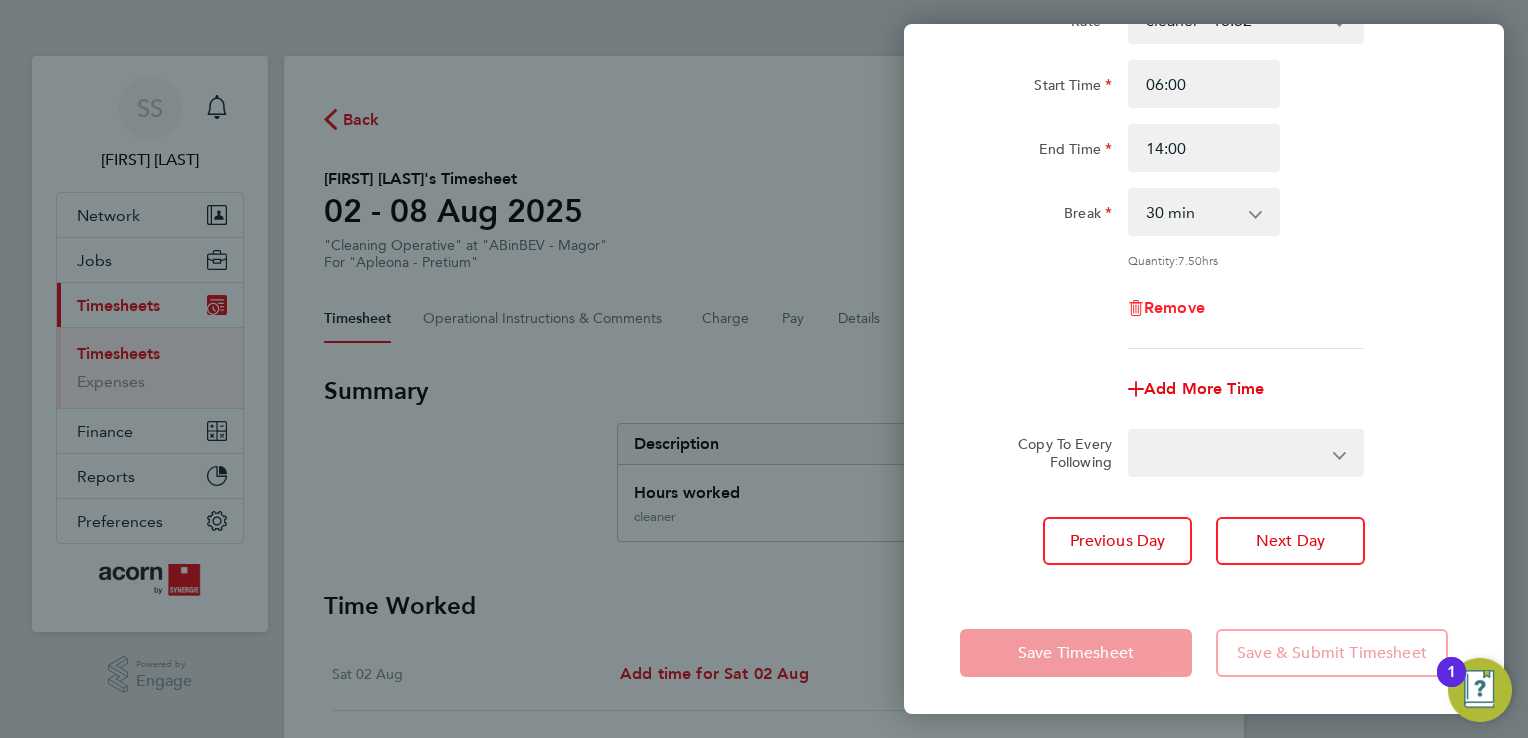 scroll, scrollTop: 0, scrollLeft: 0, axis: both 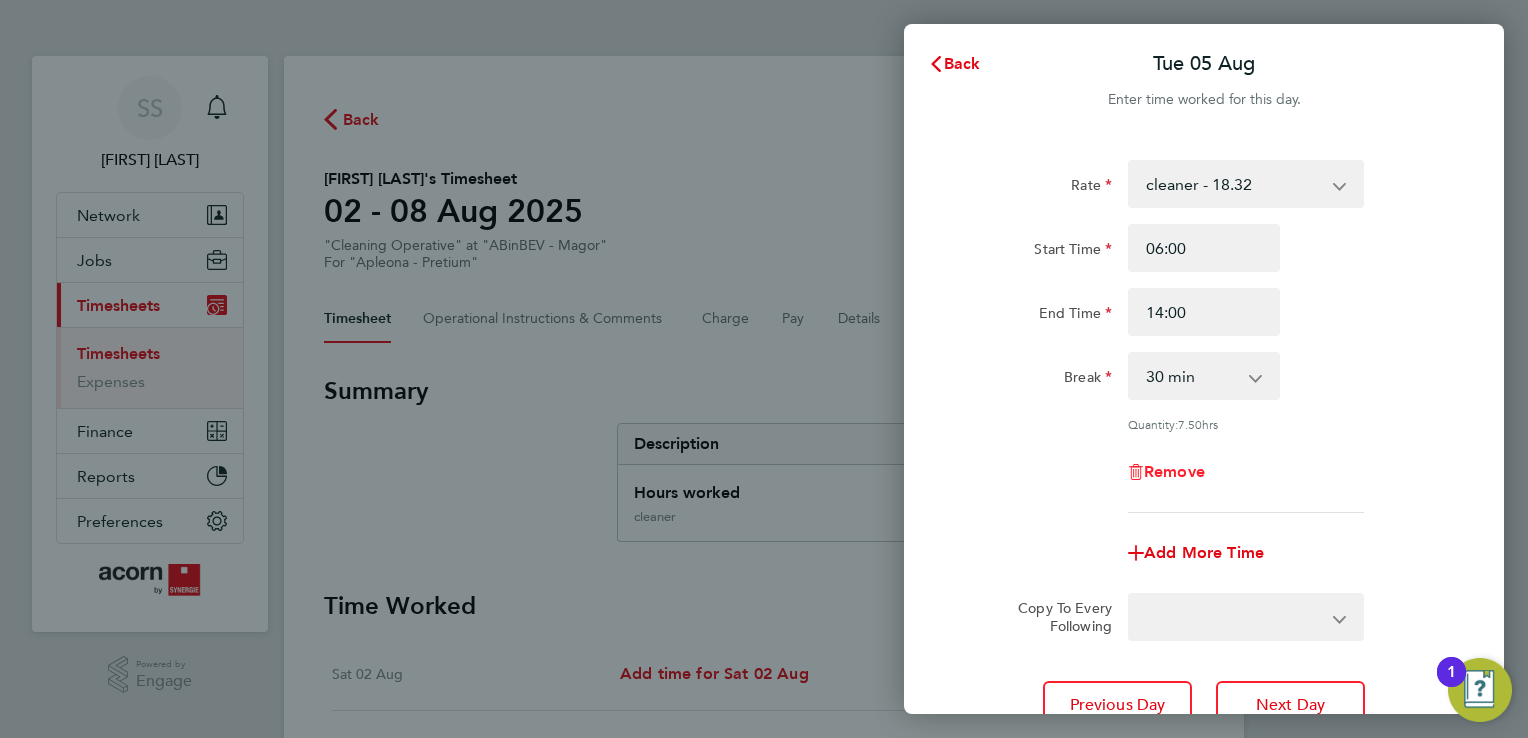 select on "null" 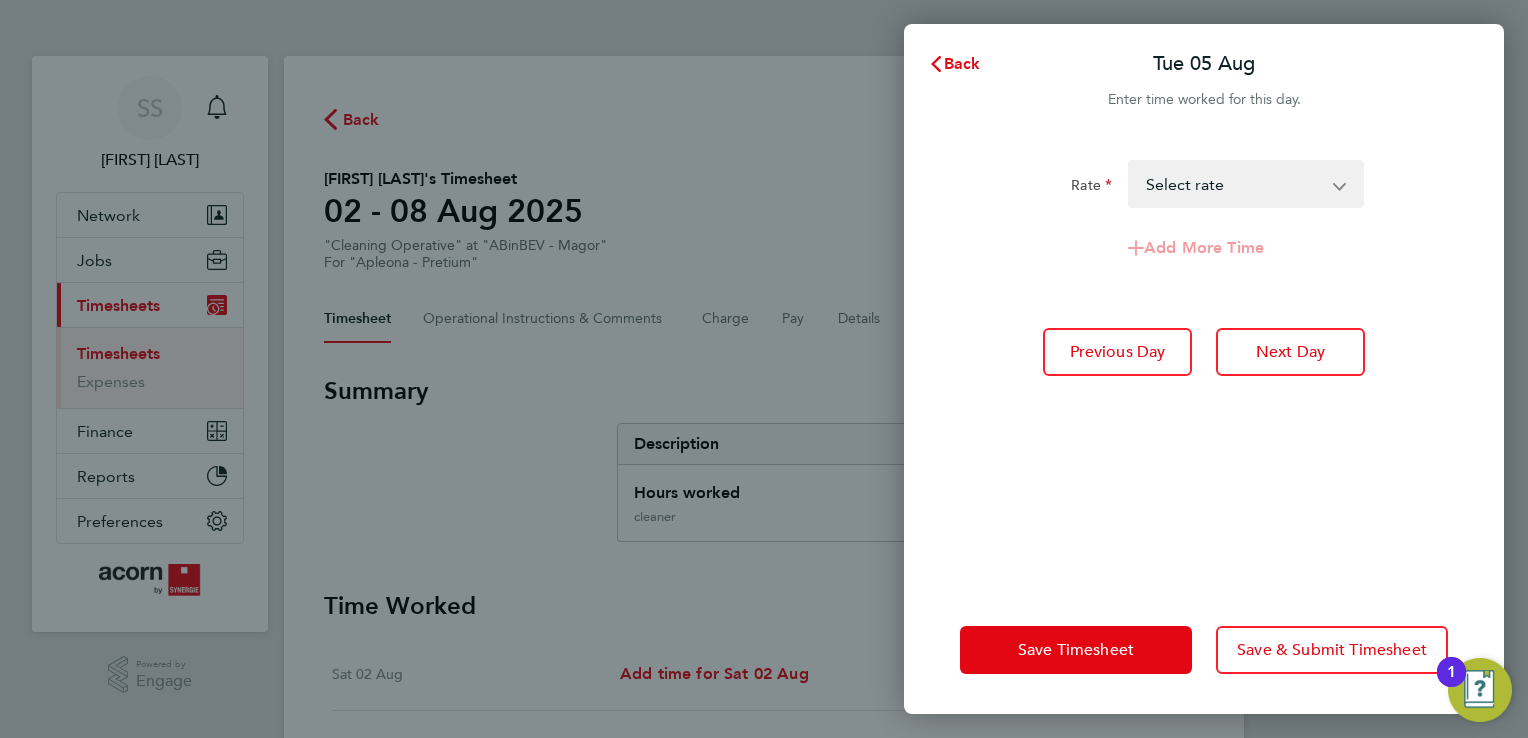 click on "cleaner - 18.32   Select rate" at bounding box center [1234, 184] 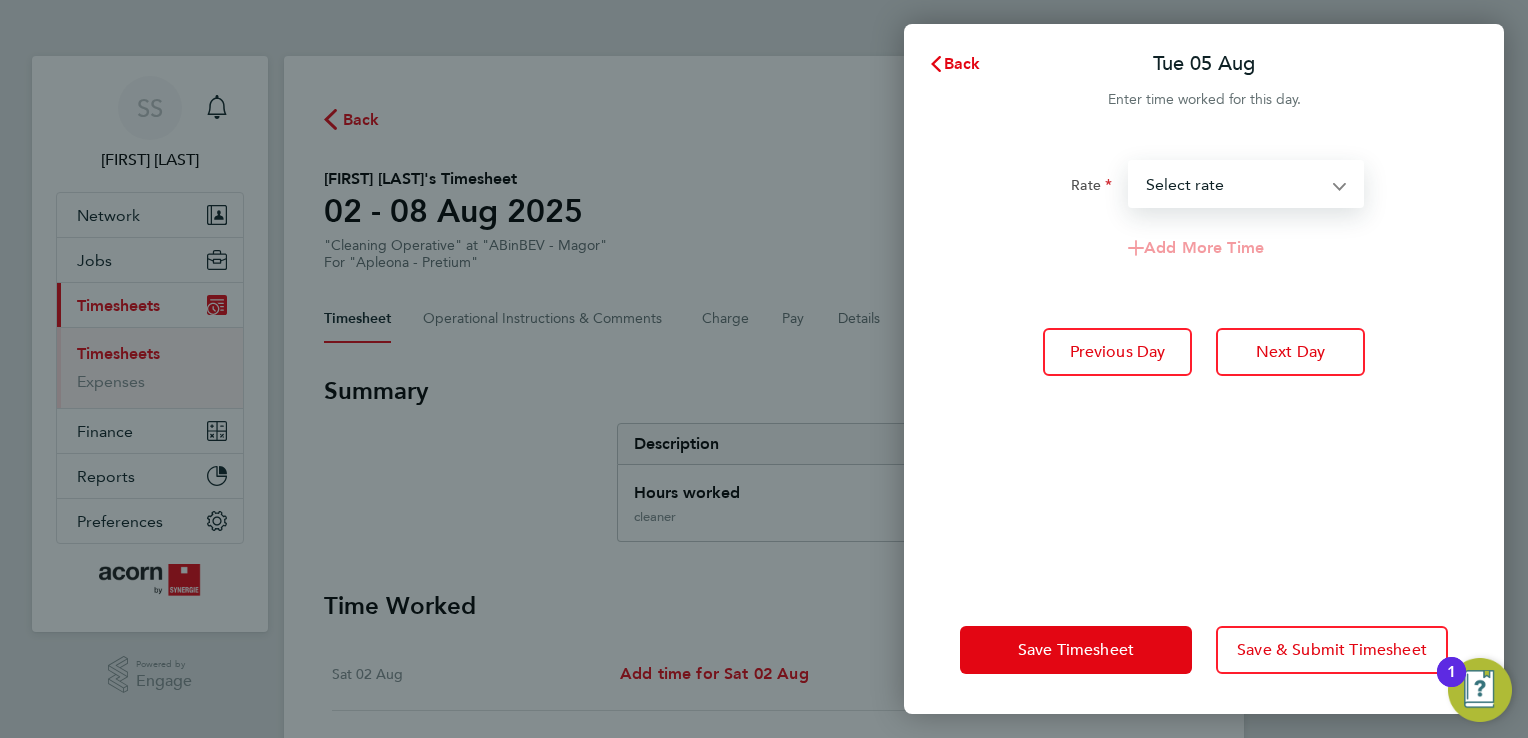 click on "Rate  cleaner - 18.32   Select rate
Add More Time   Previous Day   Next Day" 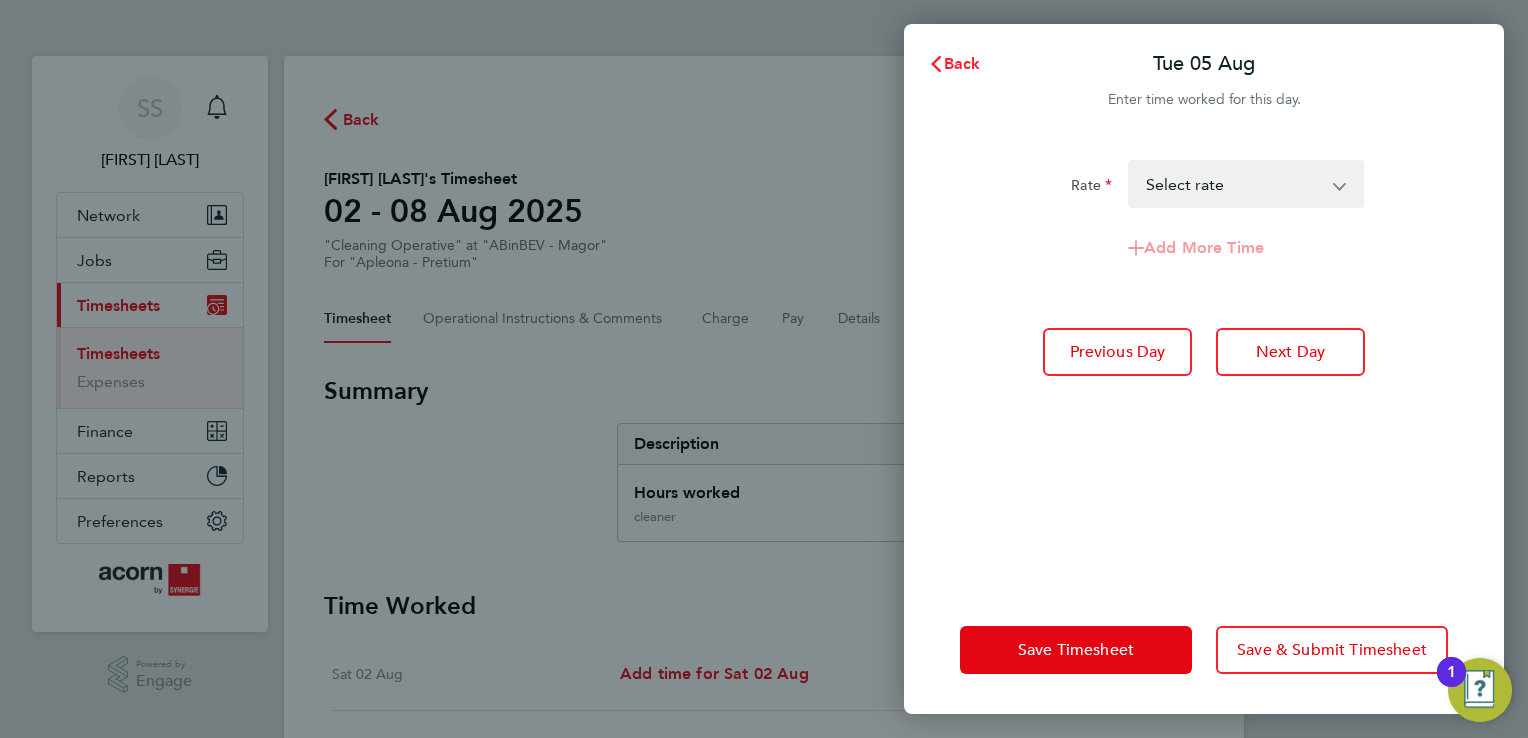 click on "Back" 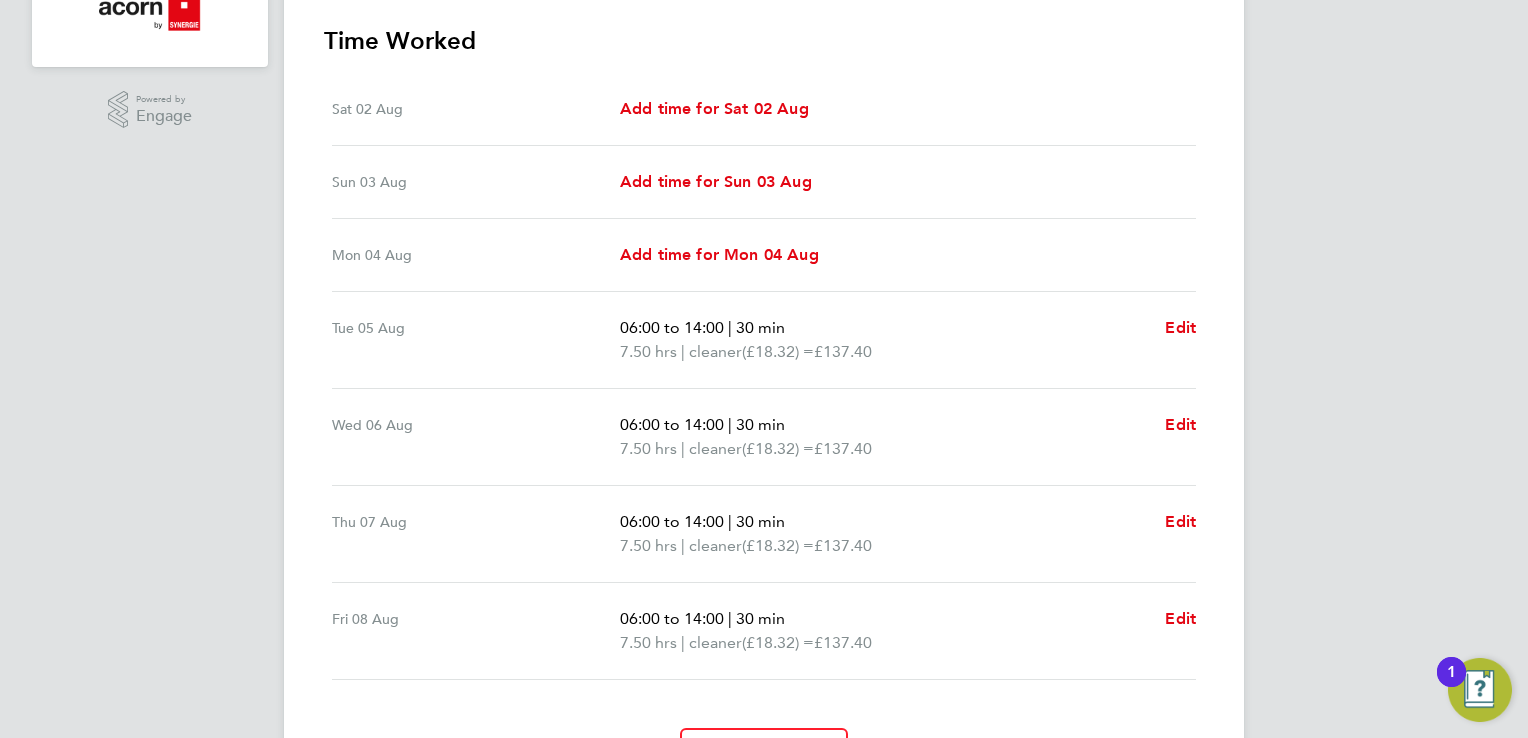 scroll, scrollTop: 600, scrollLeft: 0, axis: vertical 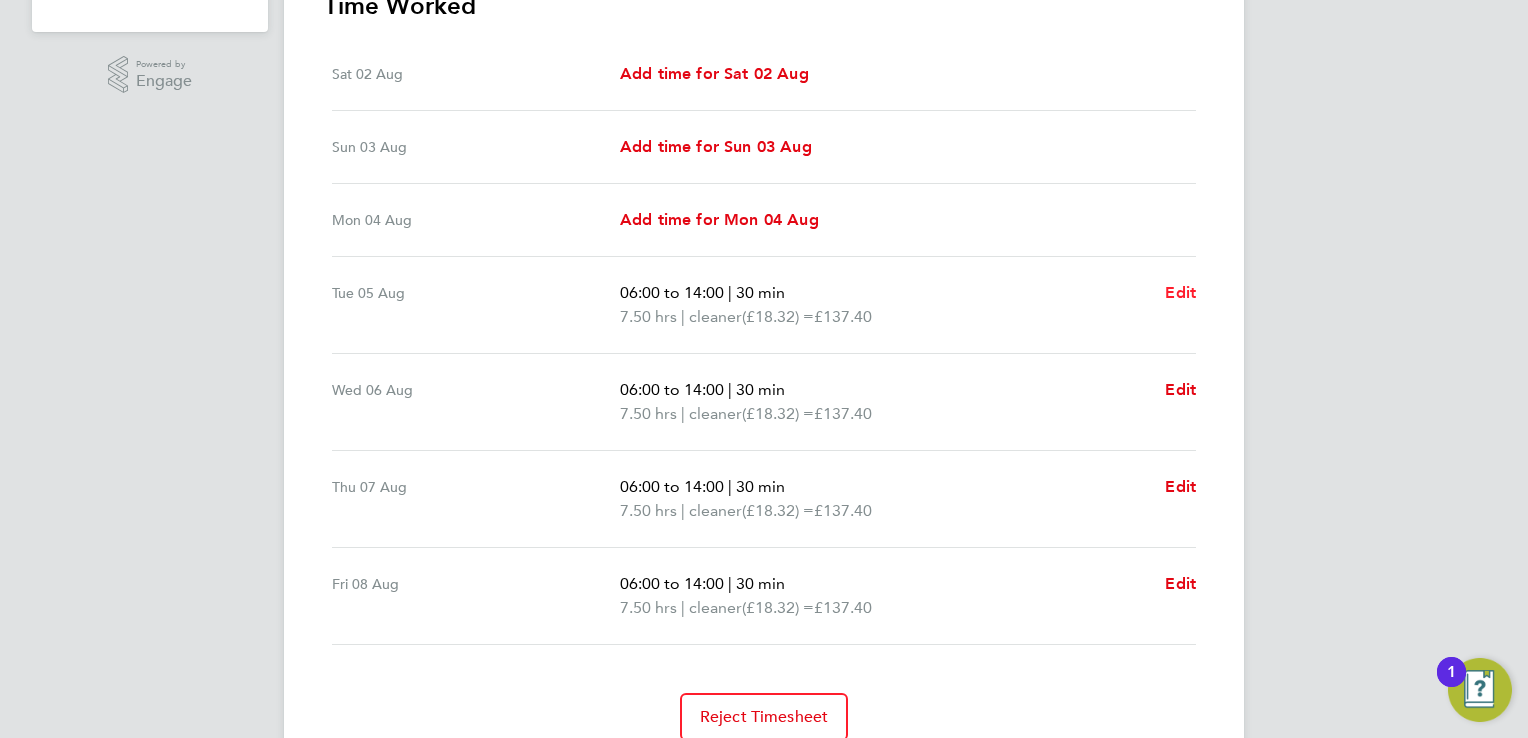 click on "Edit" at bounding box center (1180, 292) 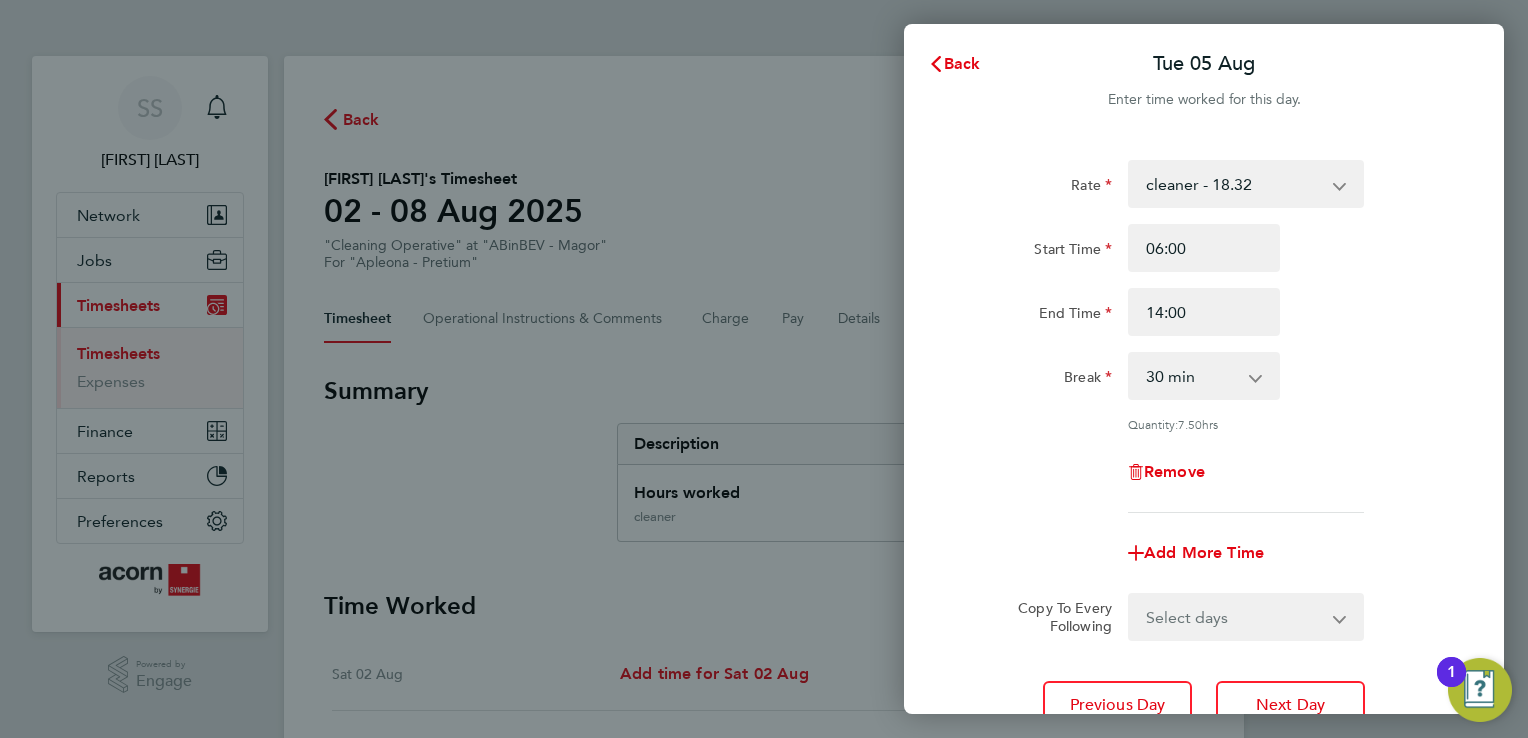 scroll, scrollTop: 0, scrollLeft: 0, axis: both 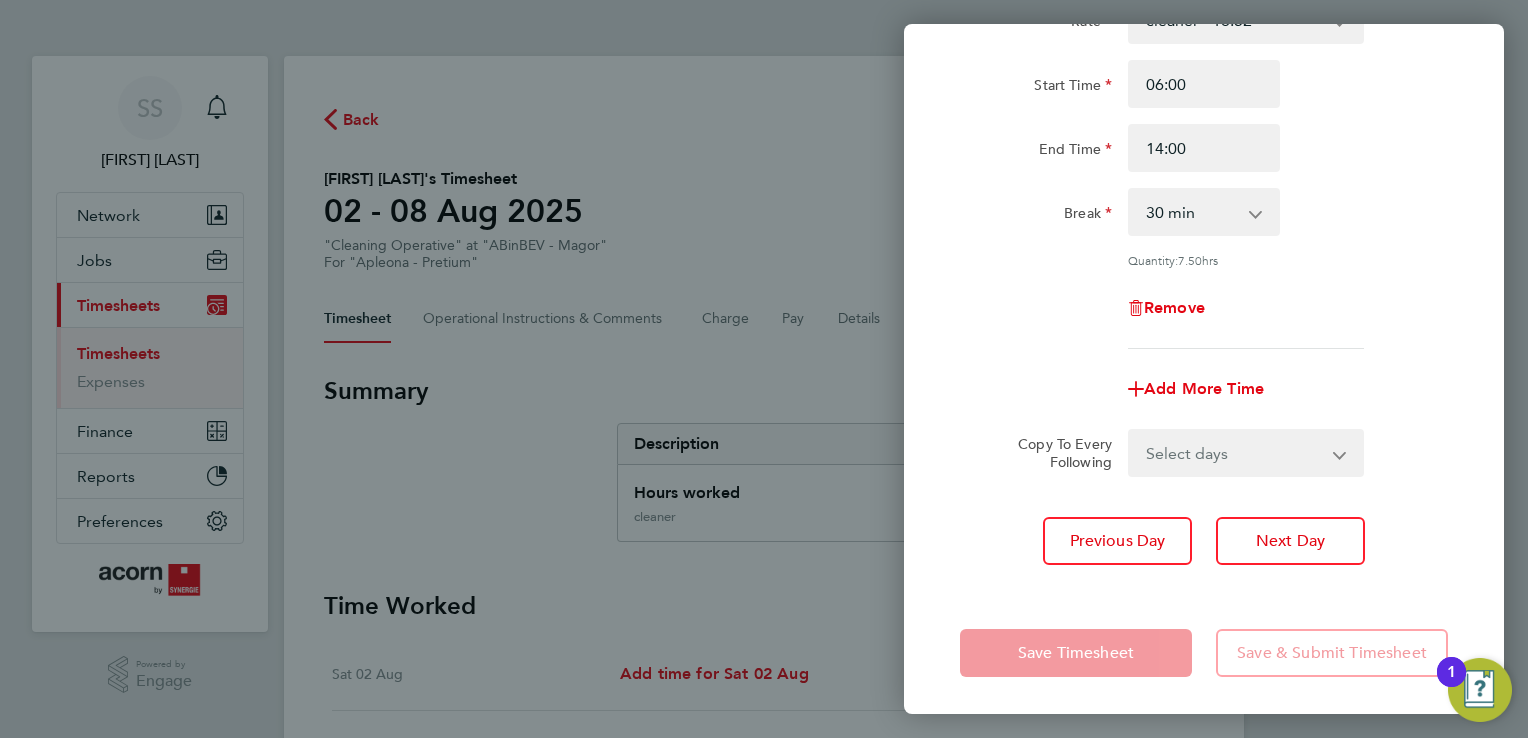 click on "Back  Tue 05 Aug   Enter time worked for this day.  Rate  cleaner - 18.32
Start Time 06:00 End Time 14:00 Break  0 min   15 min   30 min   45 min   60 min   75 min   90 min
Quantity:  7.50  hrs
Remove
Add More Time  Copy To Every Following  Select days   Day   Wednesday   Thursday   Friday
Previous Day   Next Day   Save Timesheet   Save & Submit Timesheet" 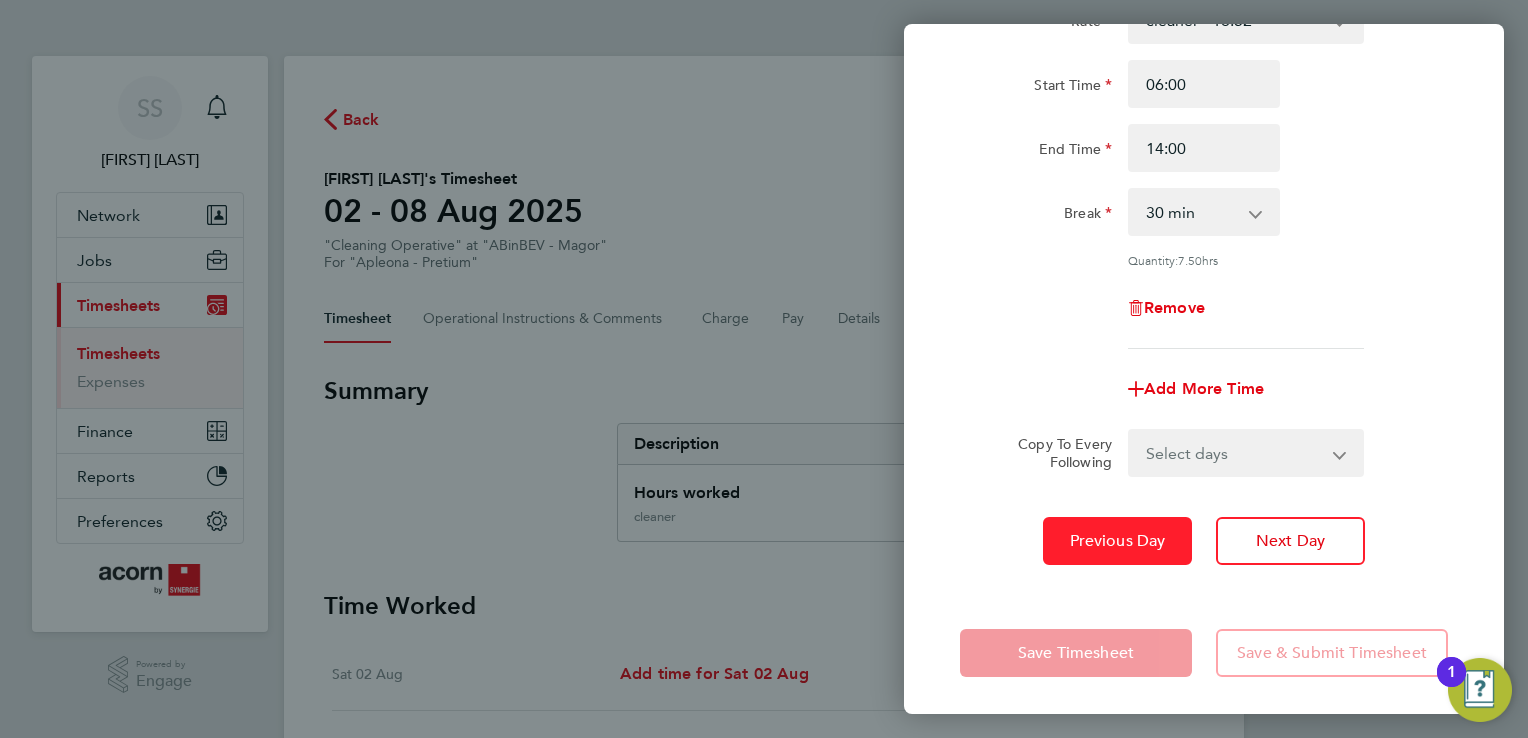 scroll, scrollTop: 0, scrollLeft: 0, axis: both 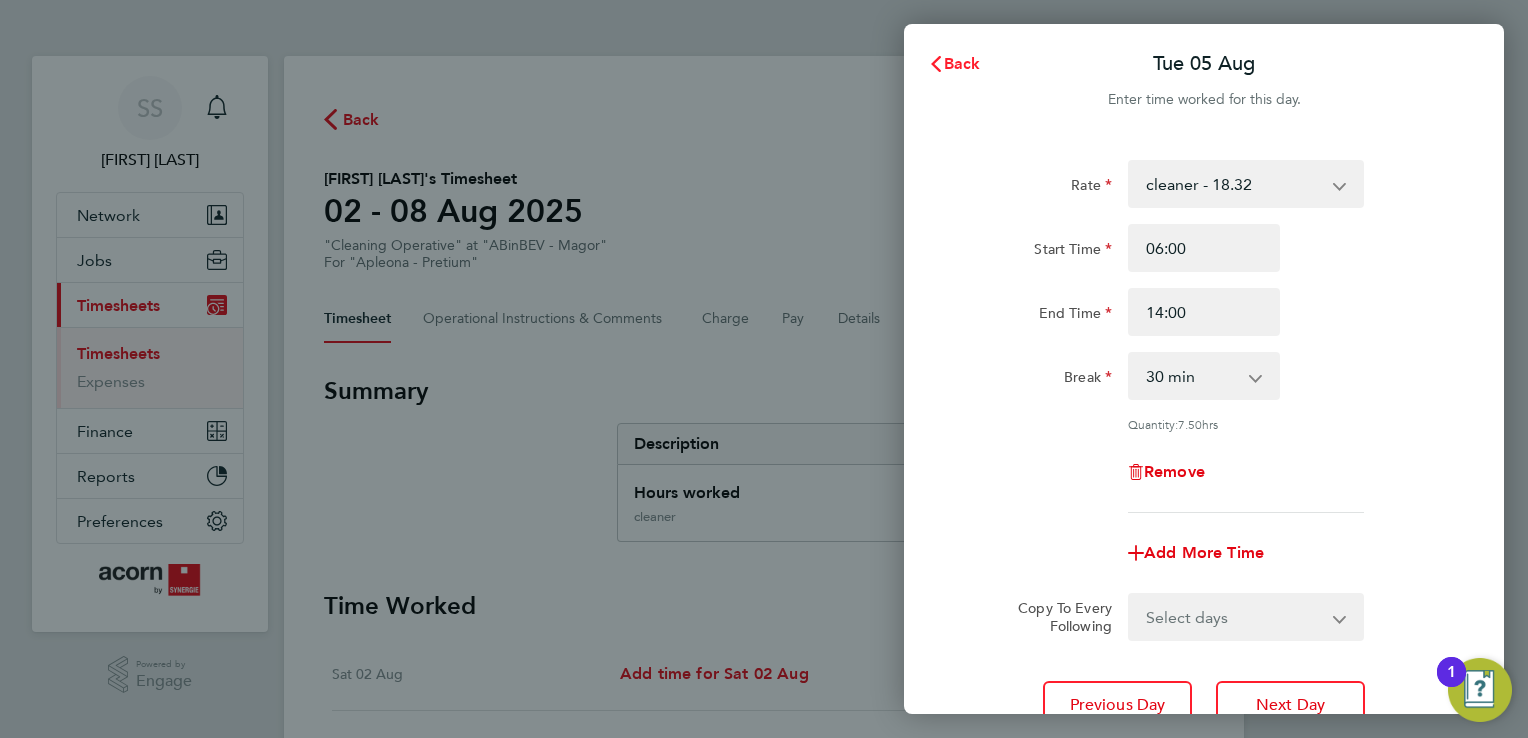click on "Back" 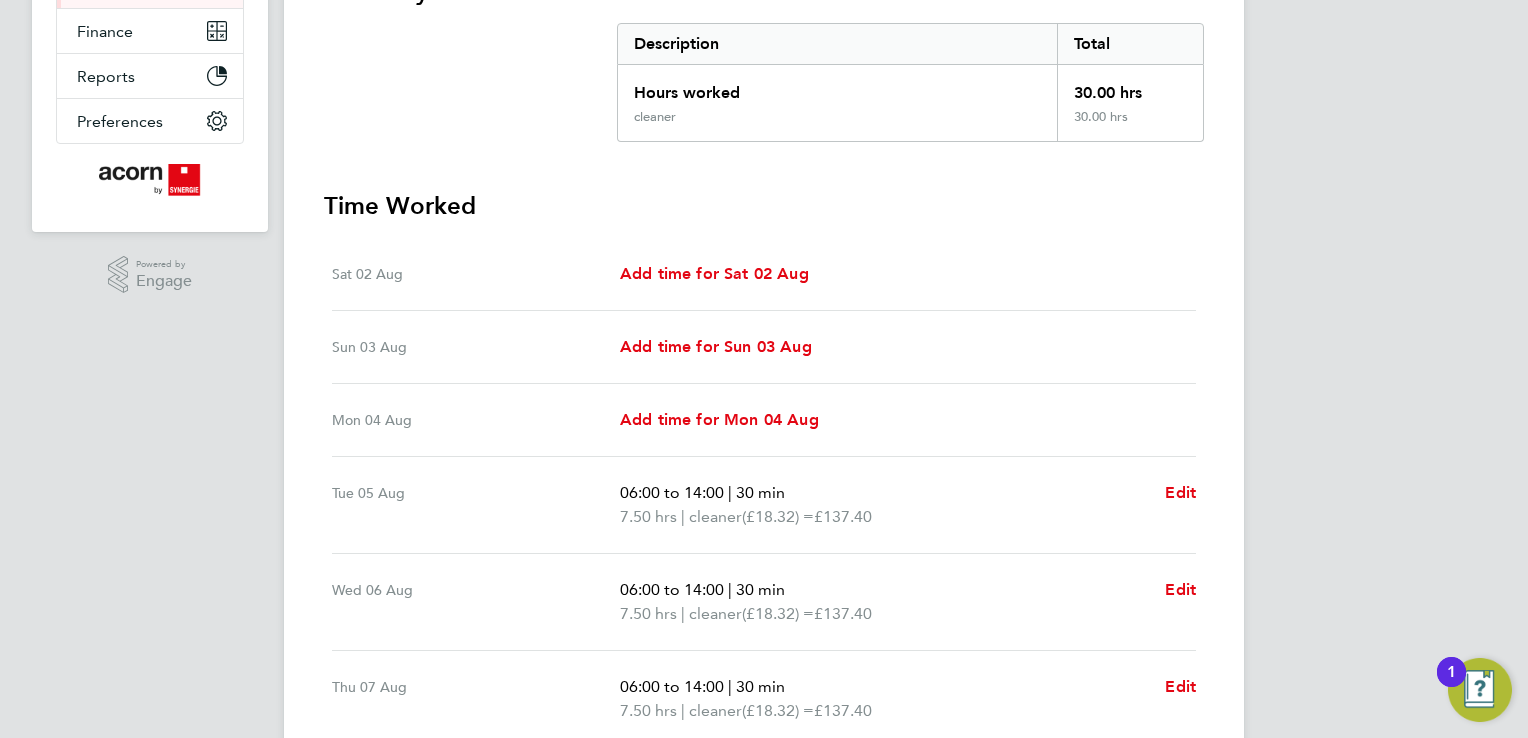 scroll, scrollTop: 679, scrollLeft: 0, axis: vertical 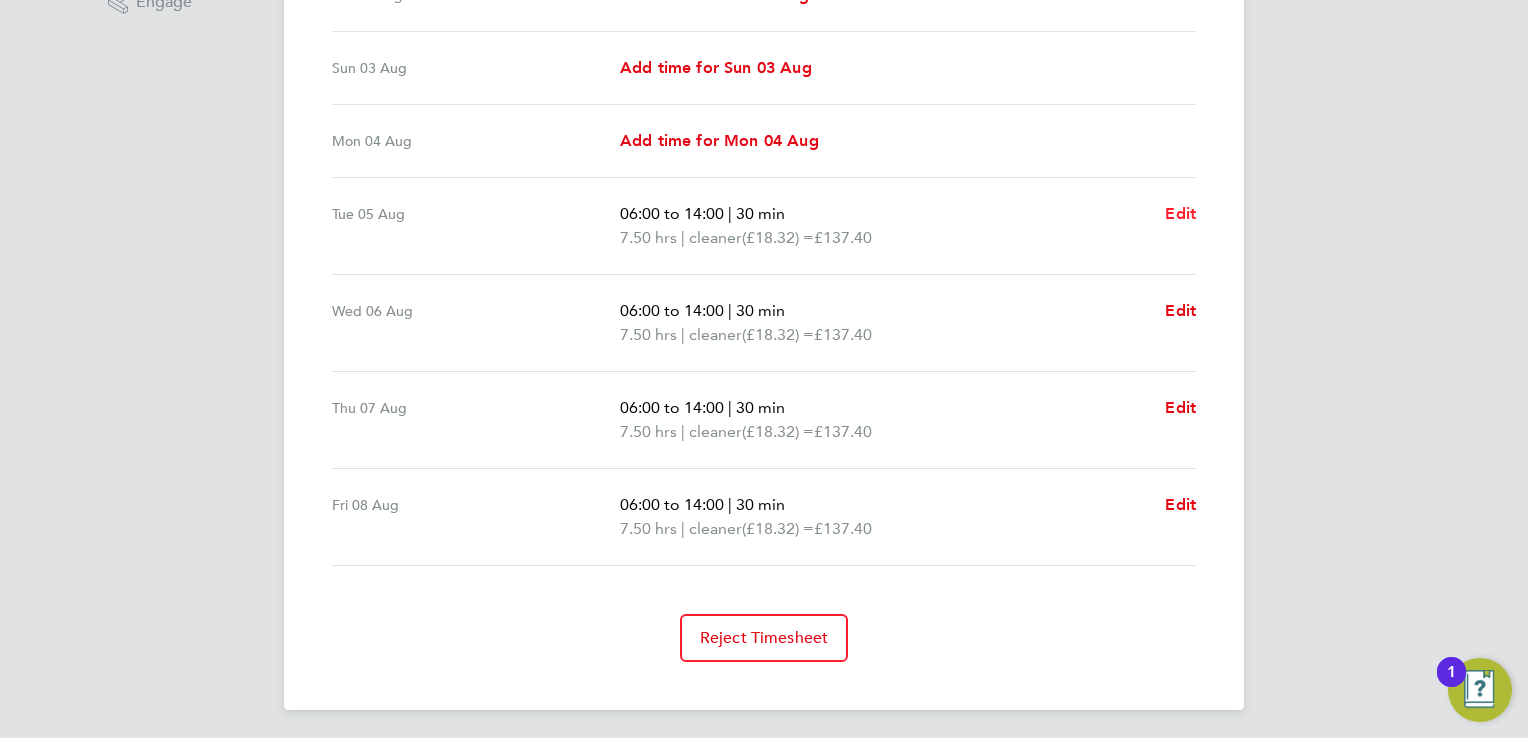 click on "Edit" at bounding box center [1180, 213] 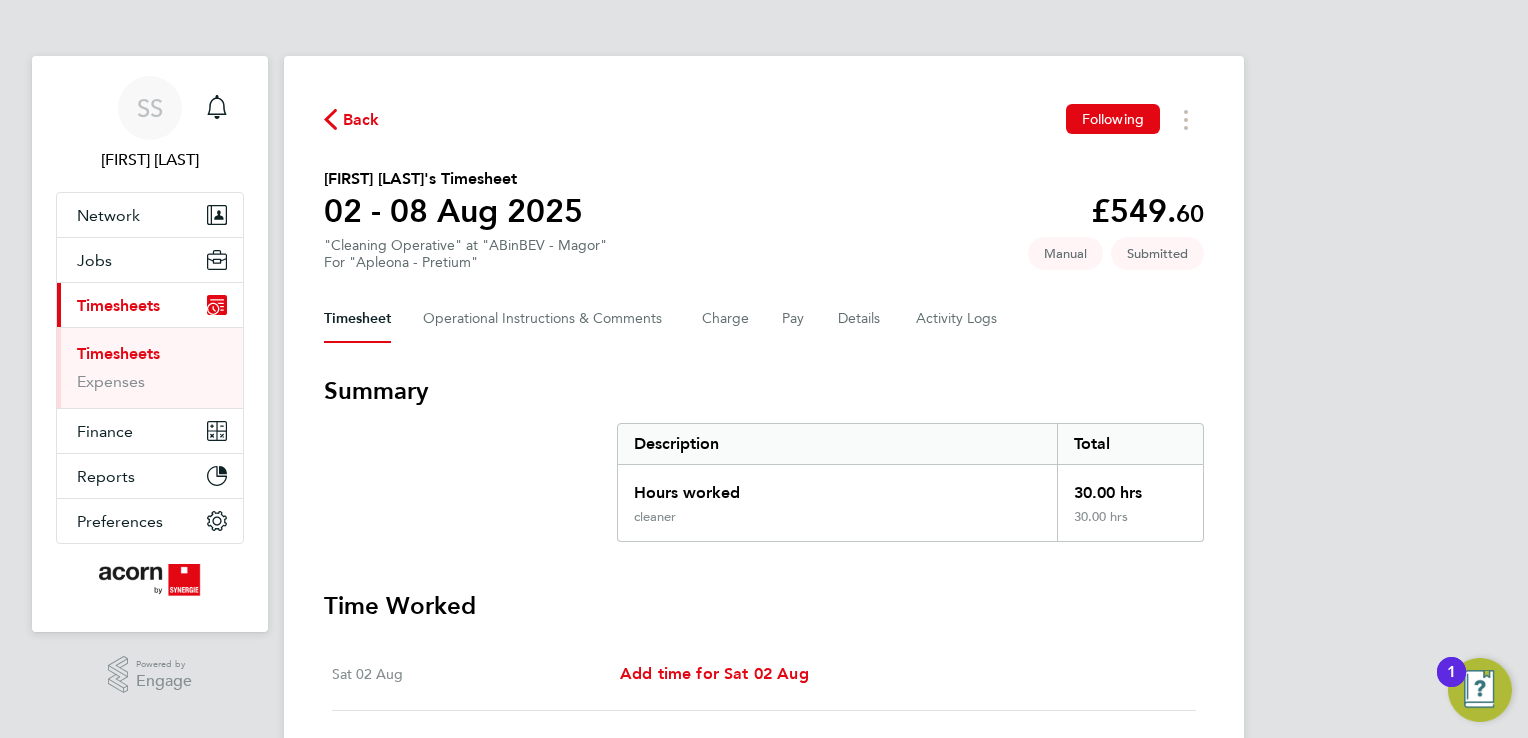 select on "30" 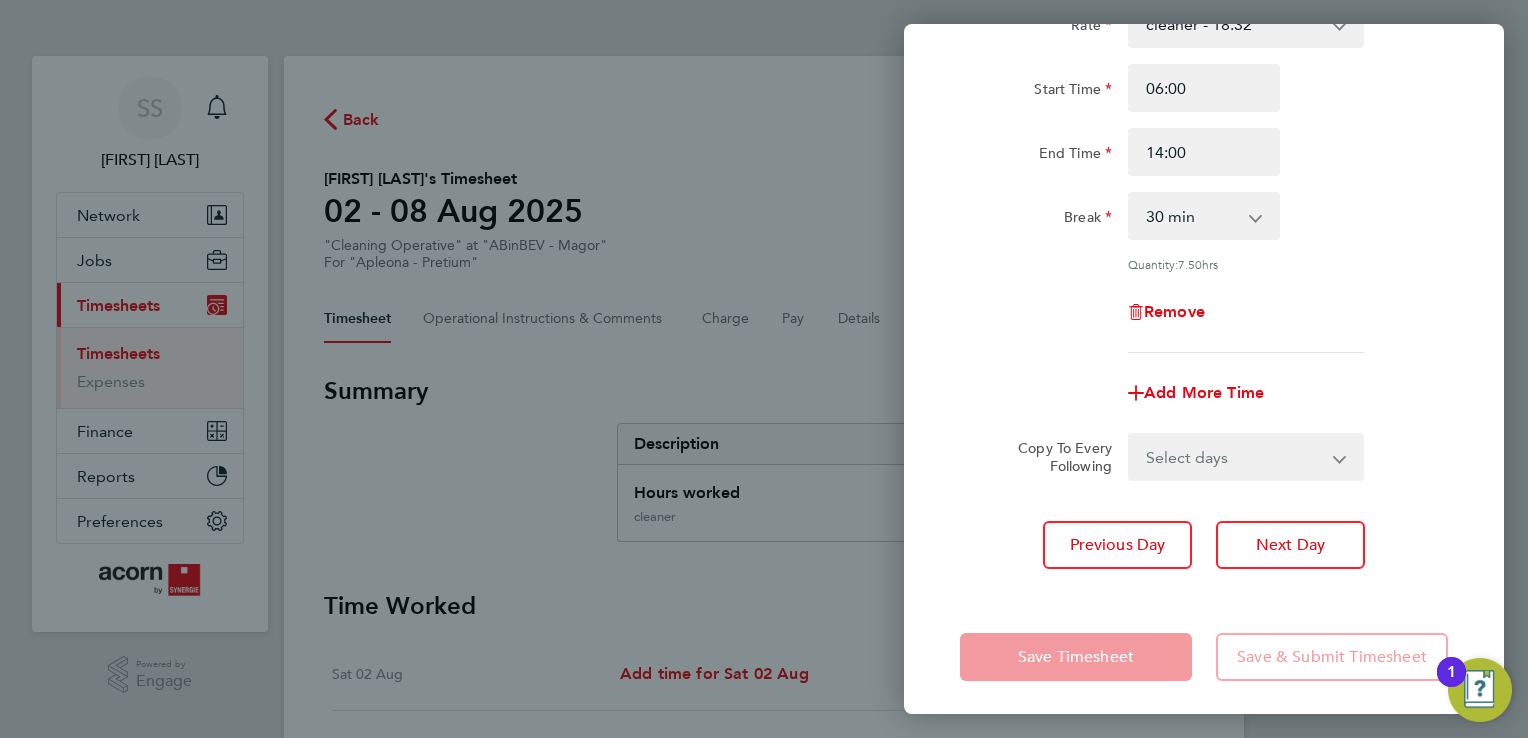 scroll, scrollTop: 164, scrollLeft: 0, axis: vertical 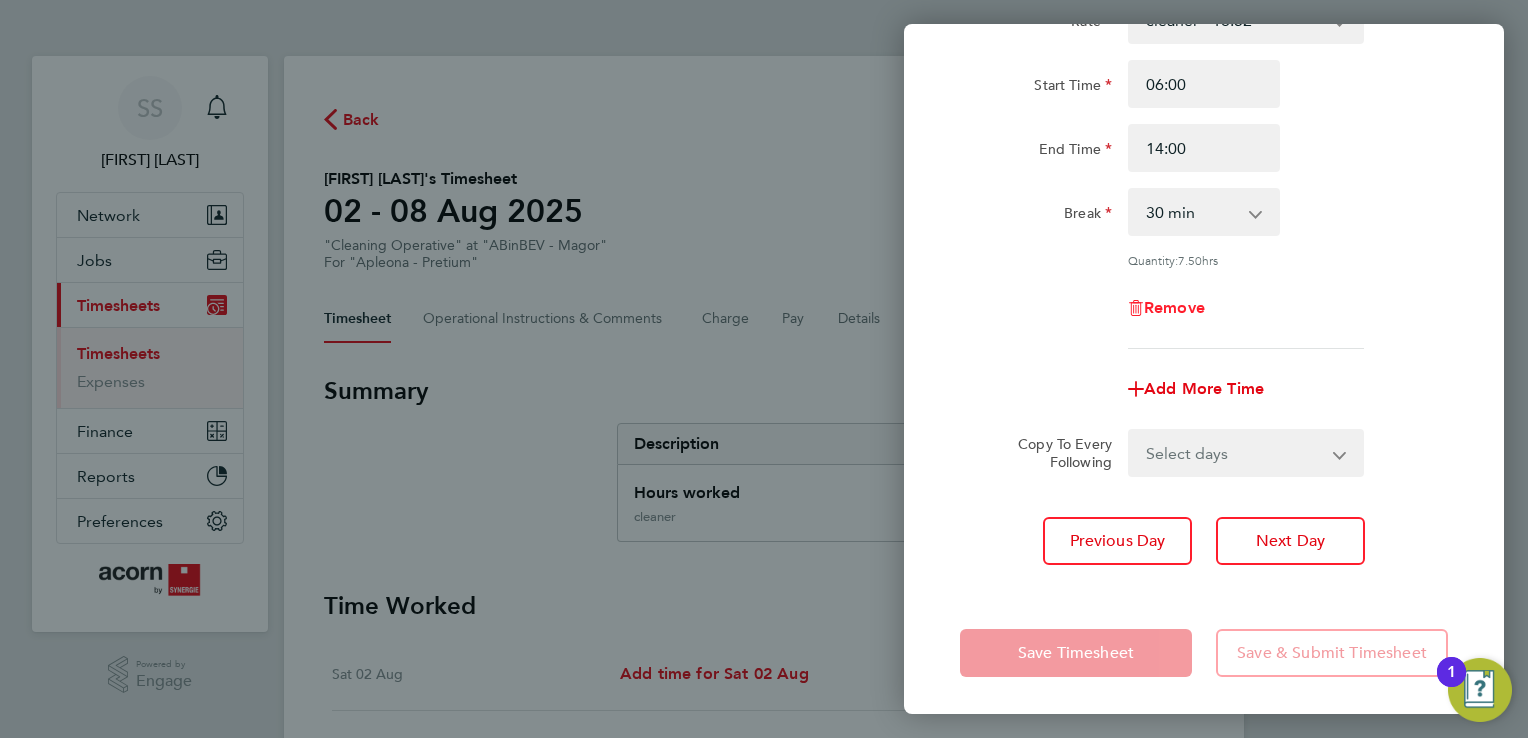 click on "Remove" 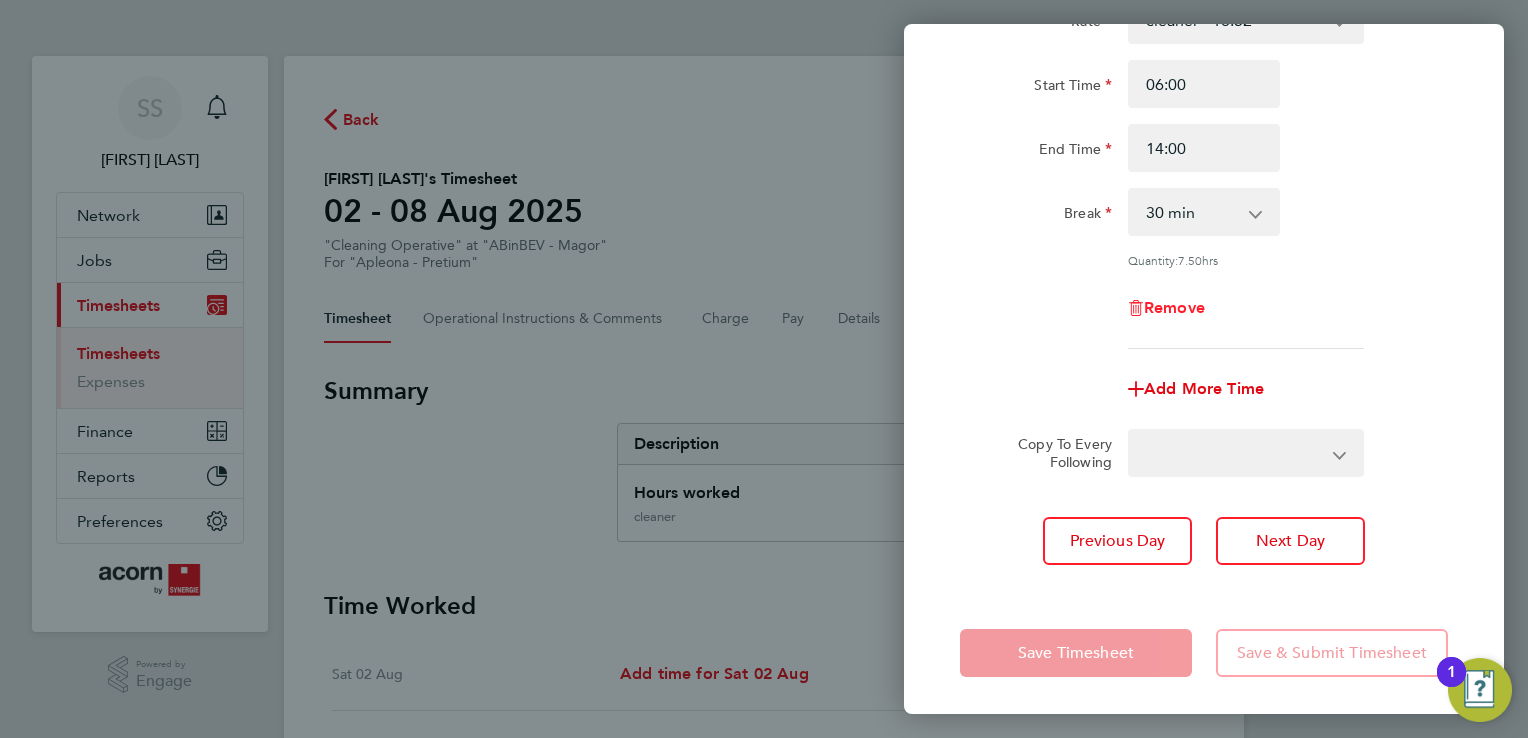 select on "null" 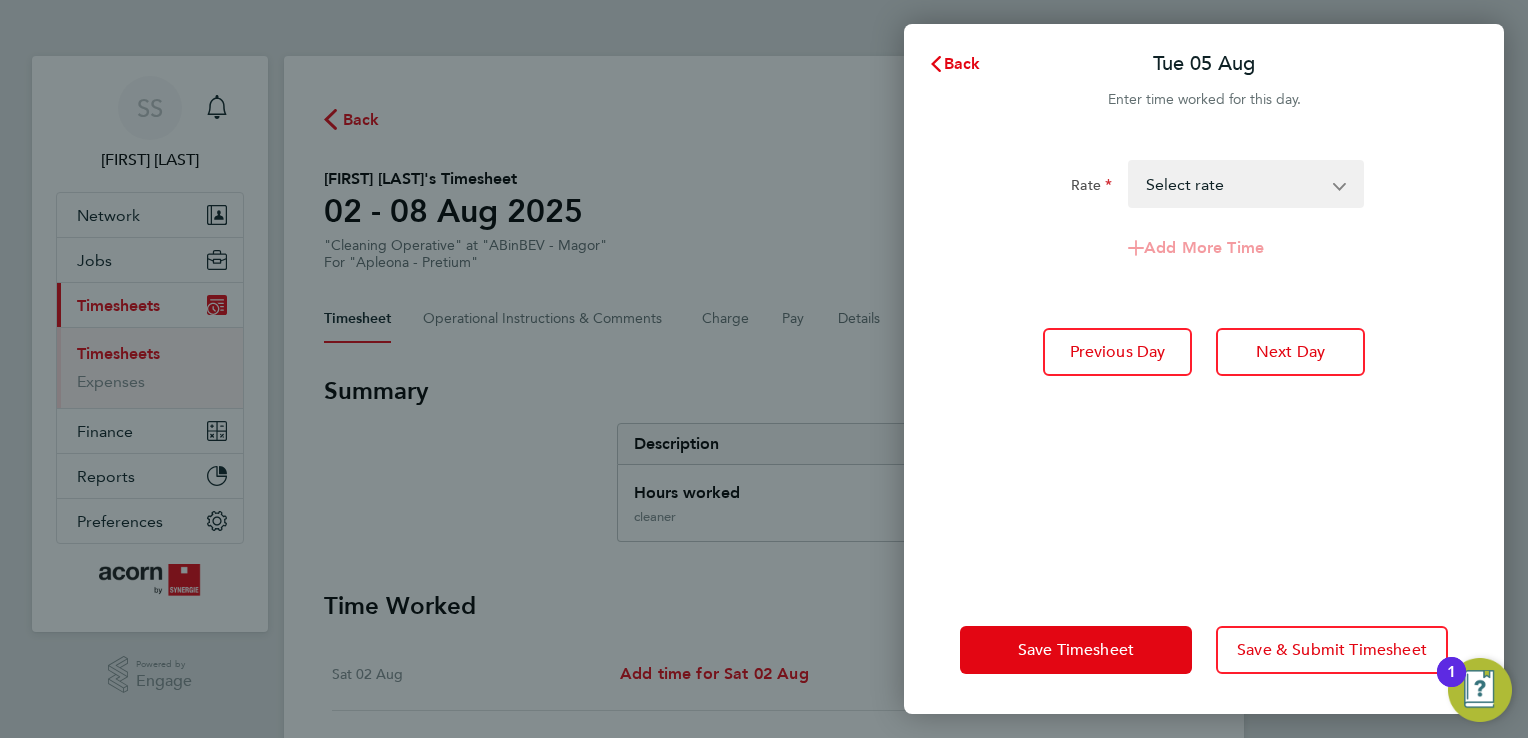 scroll, scrollTop: 0, scrollLeft: 0, axis: both 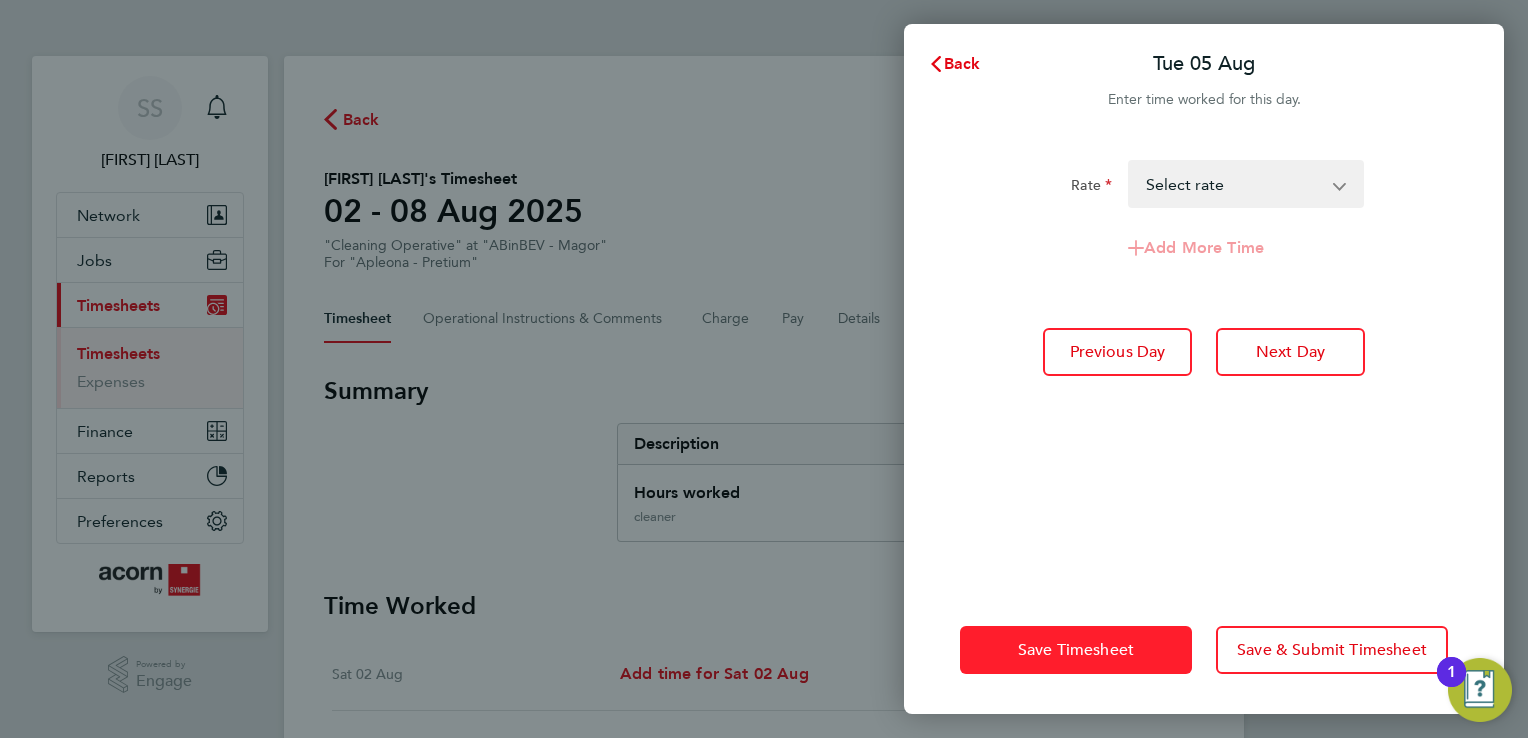 click on "Save Timesheet" 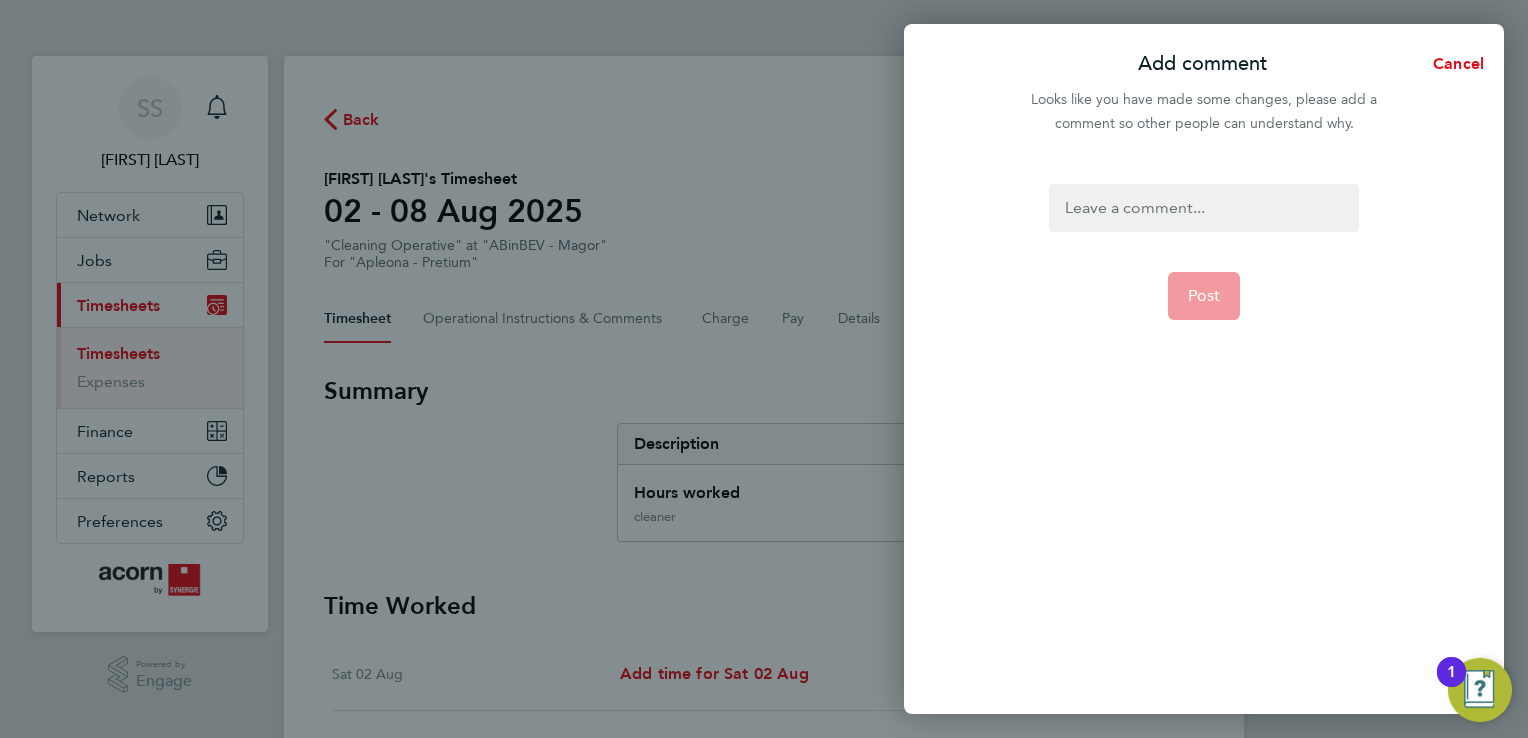 click at bounding box center [1203, 208] 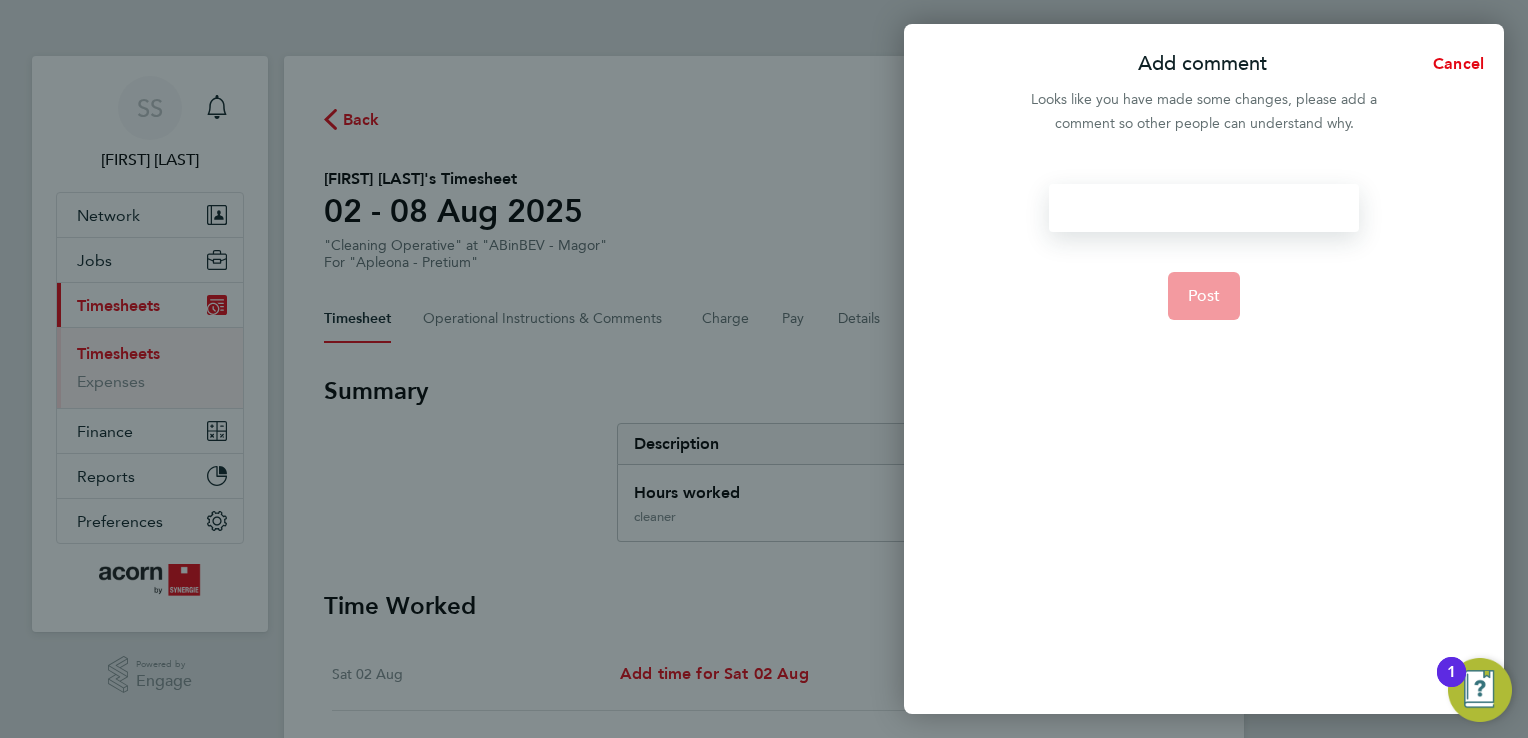 click at bounding box center [1203, 208] 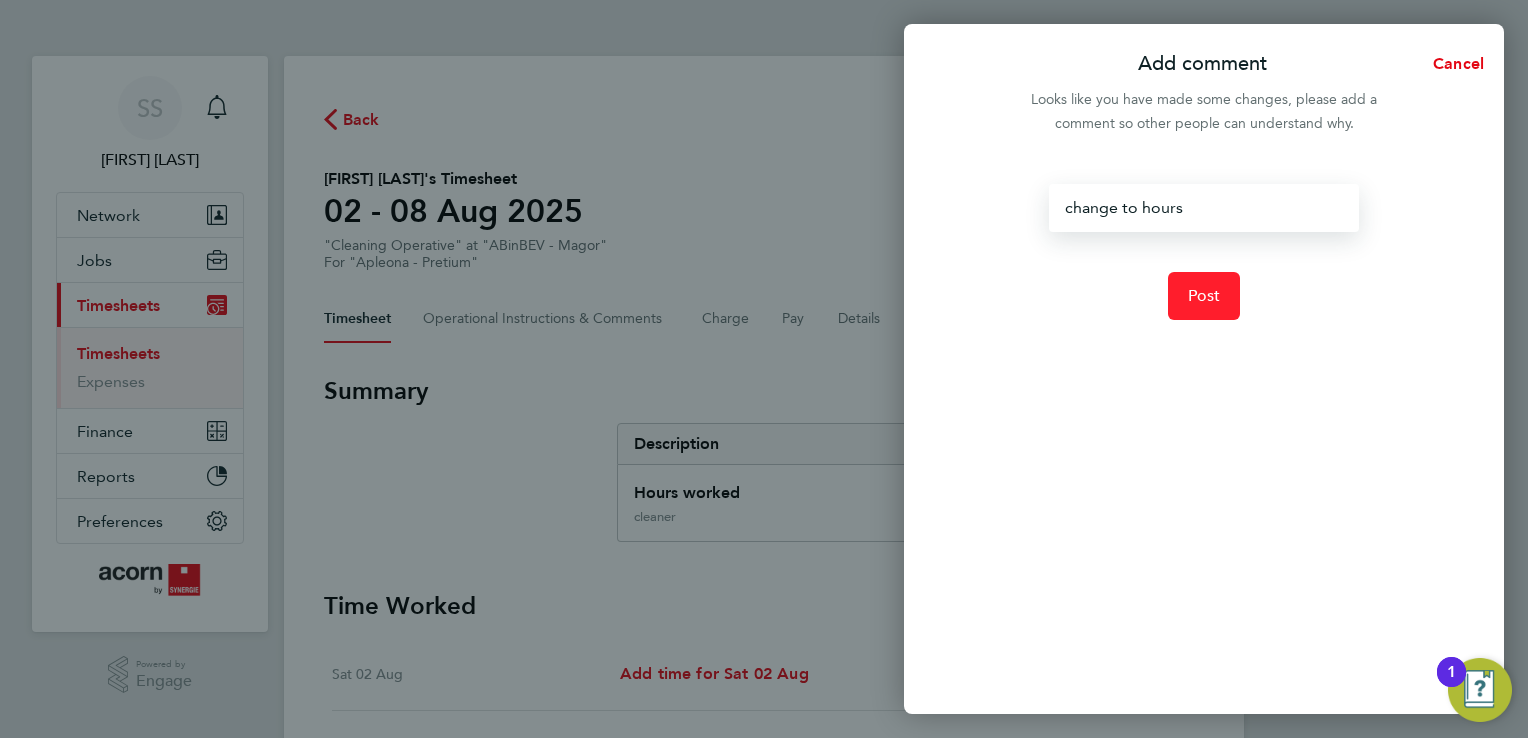 click on "Post" 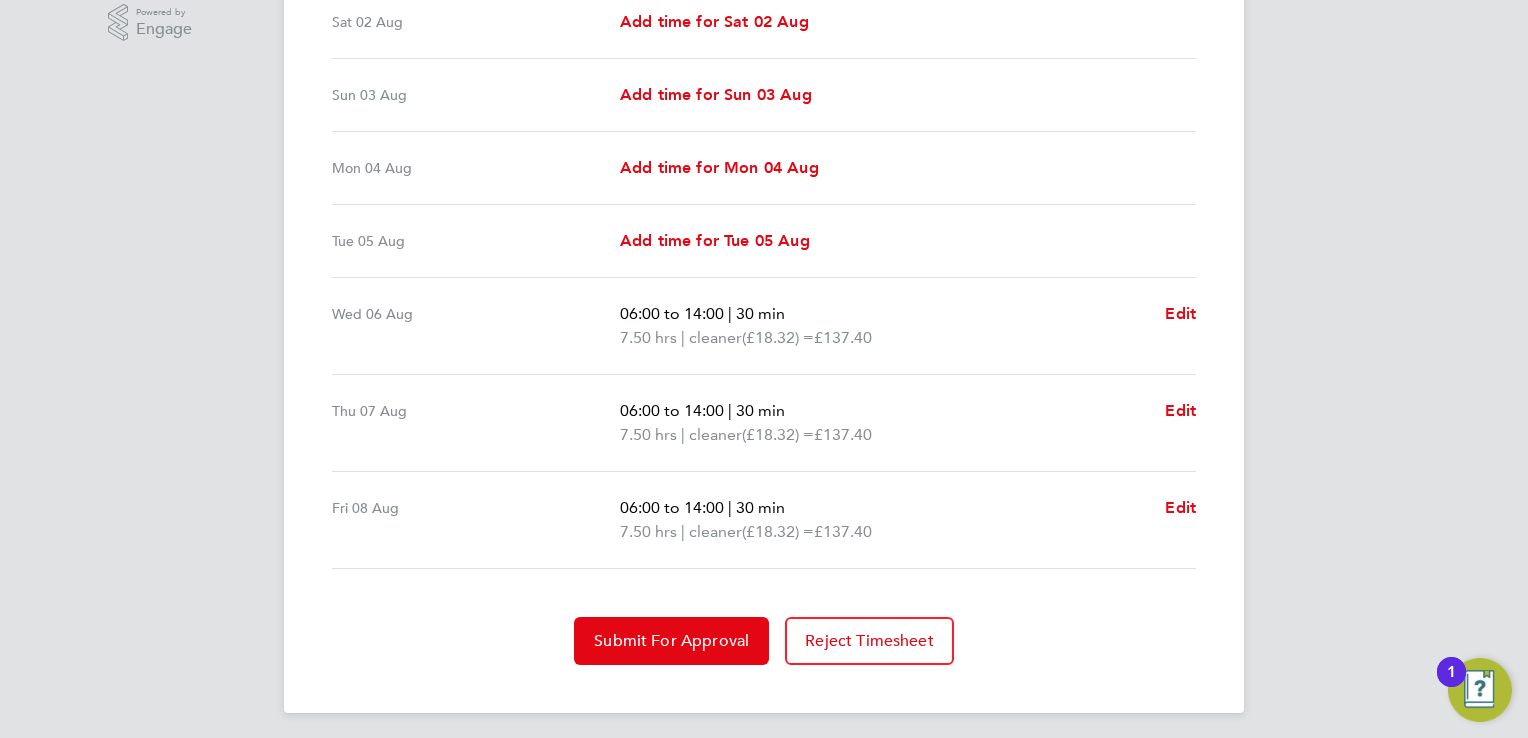 scroll, scrollTop: 656, scrollLeft: 0, axis: vertical 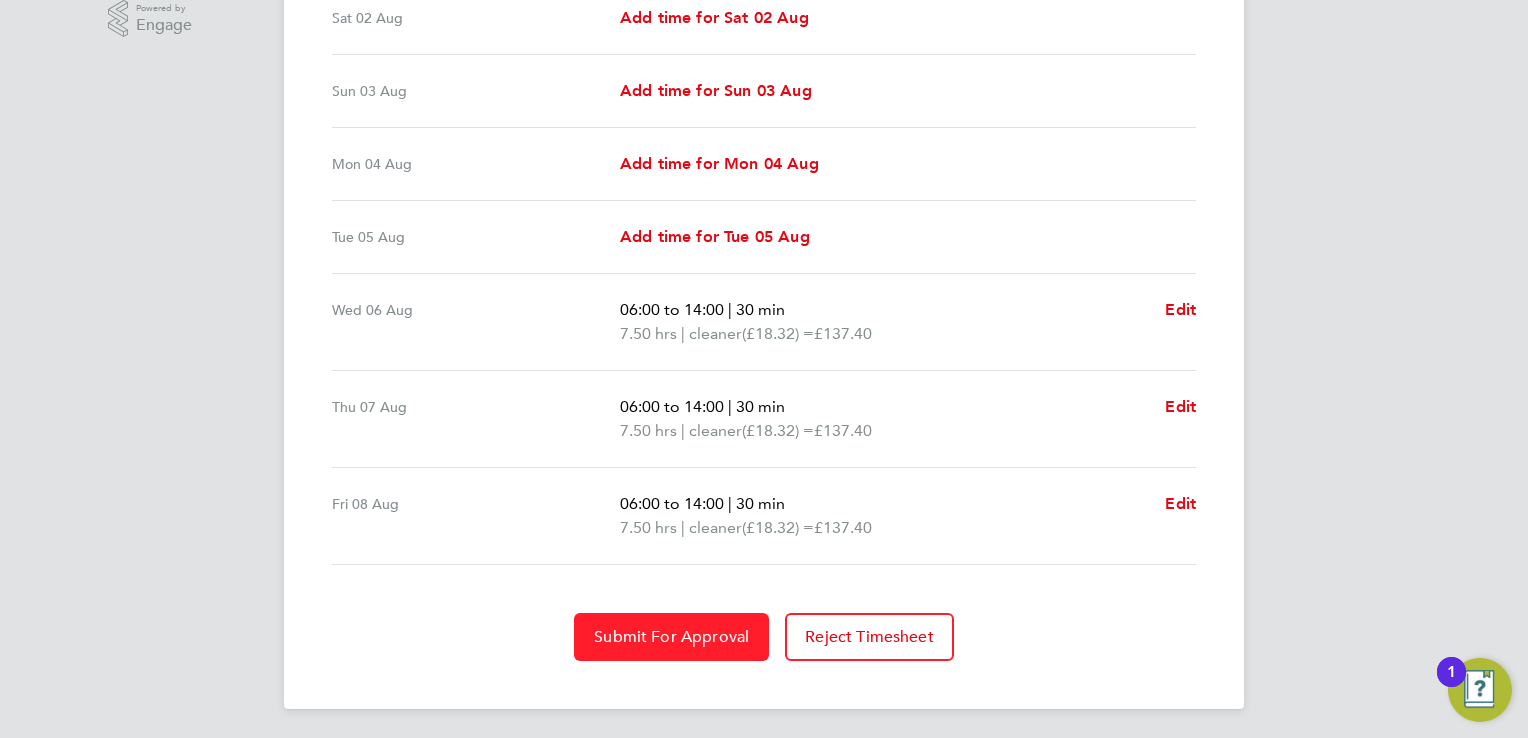 click on "Submit For Approval" 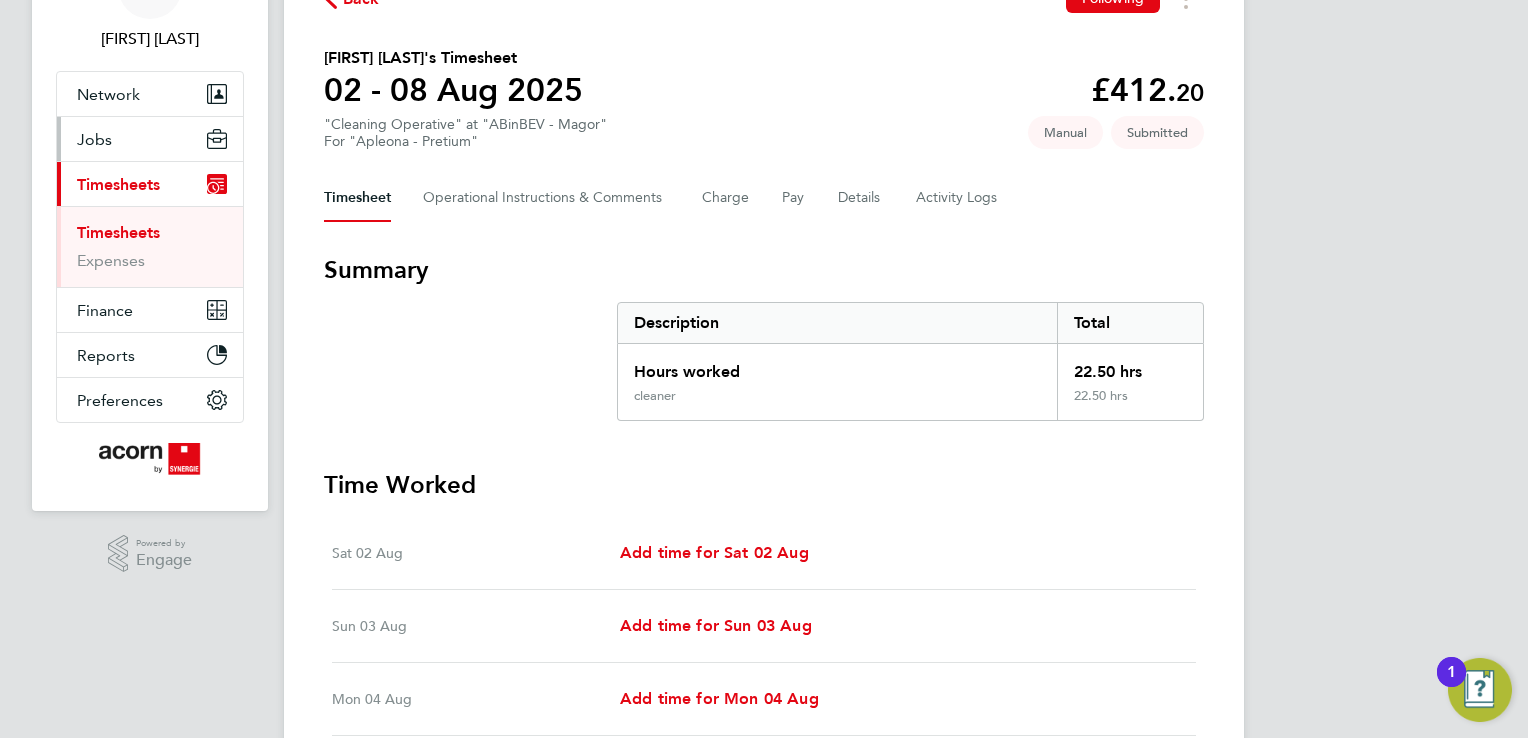scroll, scrollTop: 0, scrollLeft: 0, axis: both 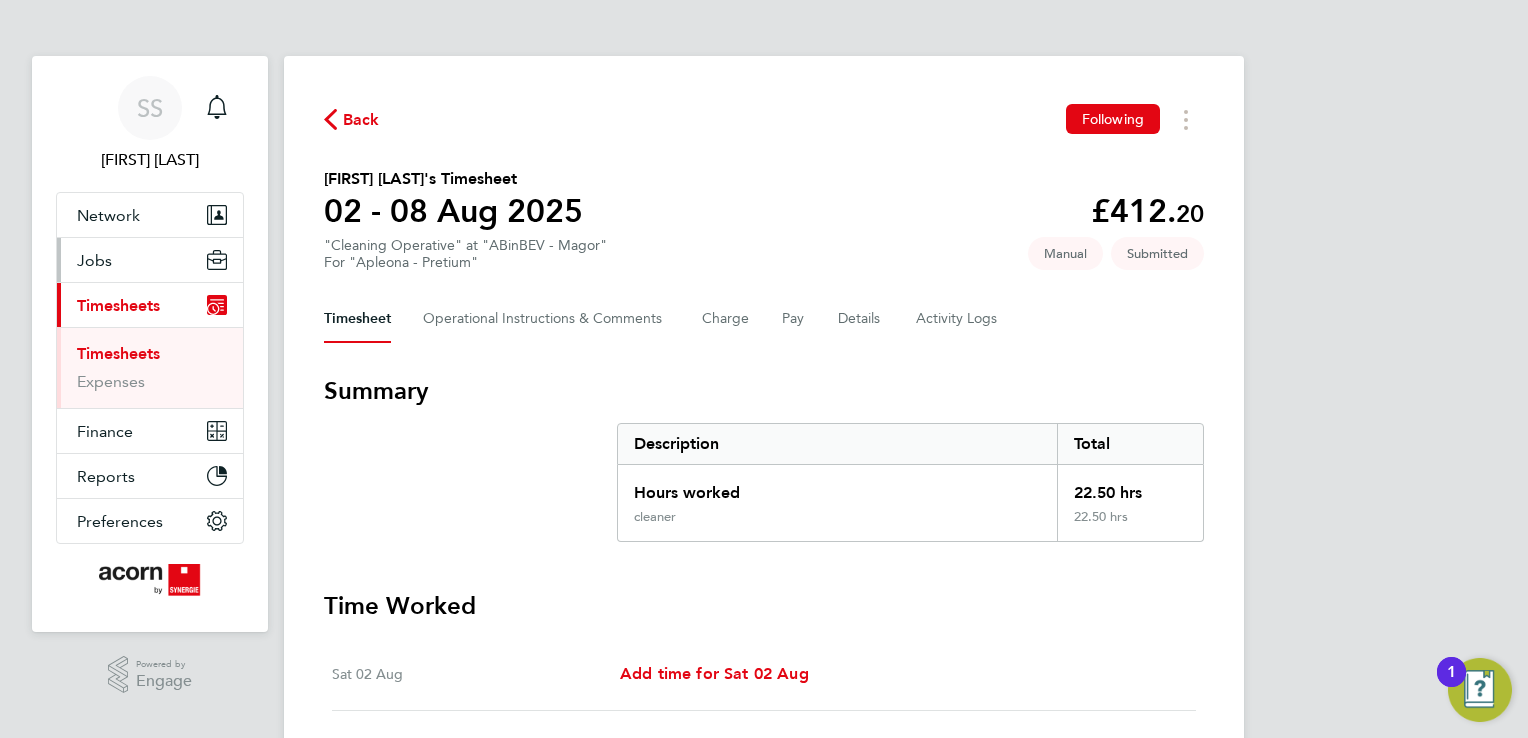 click on "Jobs" at bounding box center (94, 260) 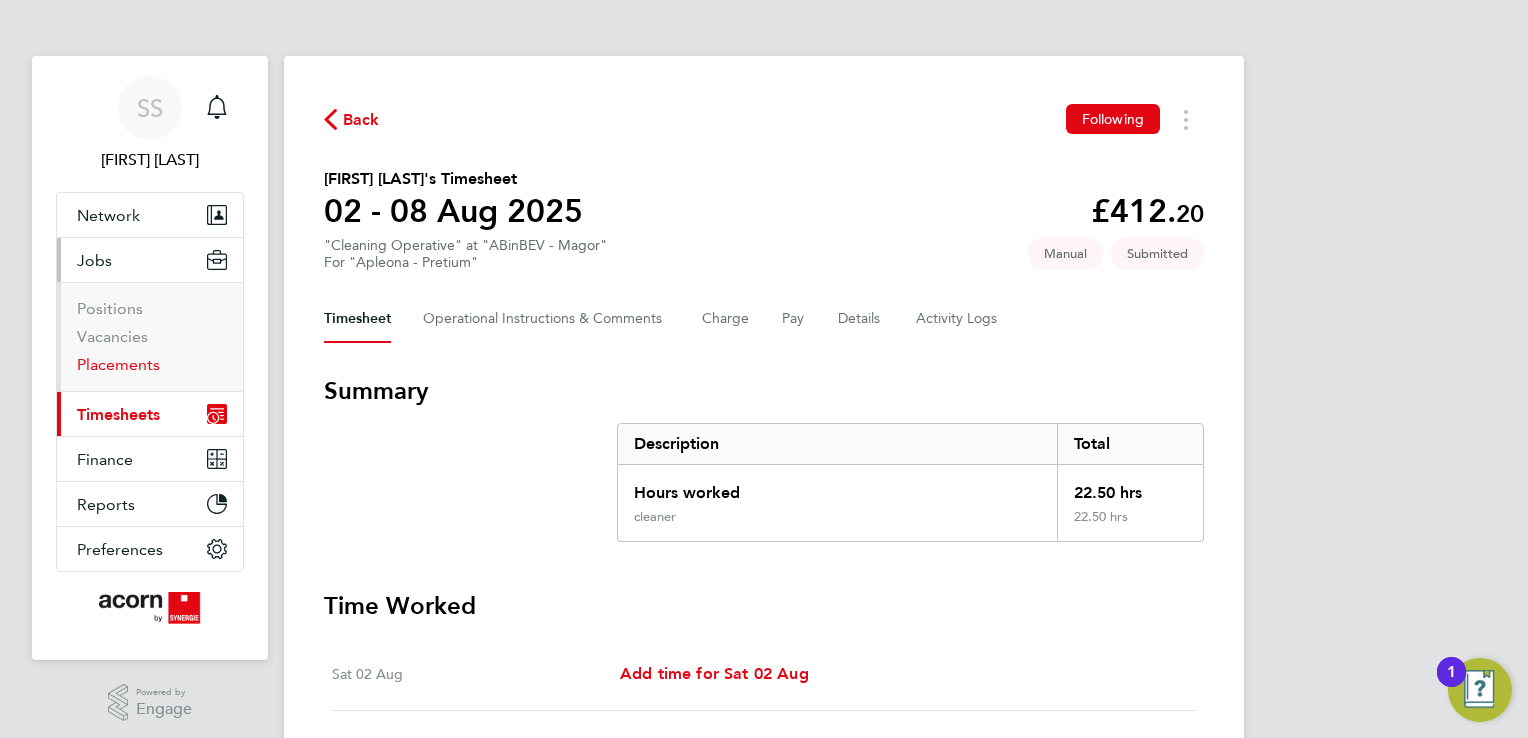 click on "Placements" at bounding box center [118, 364] 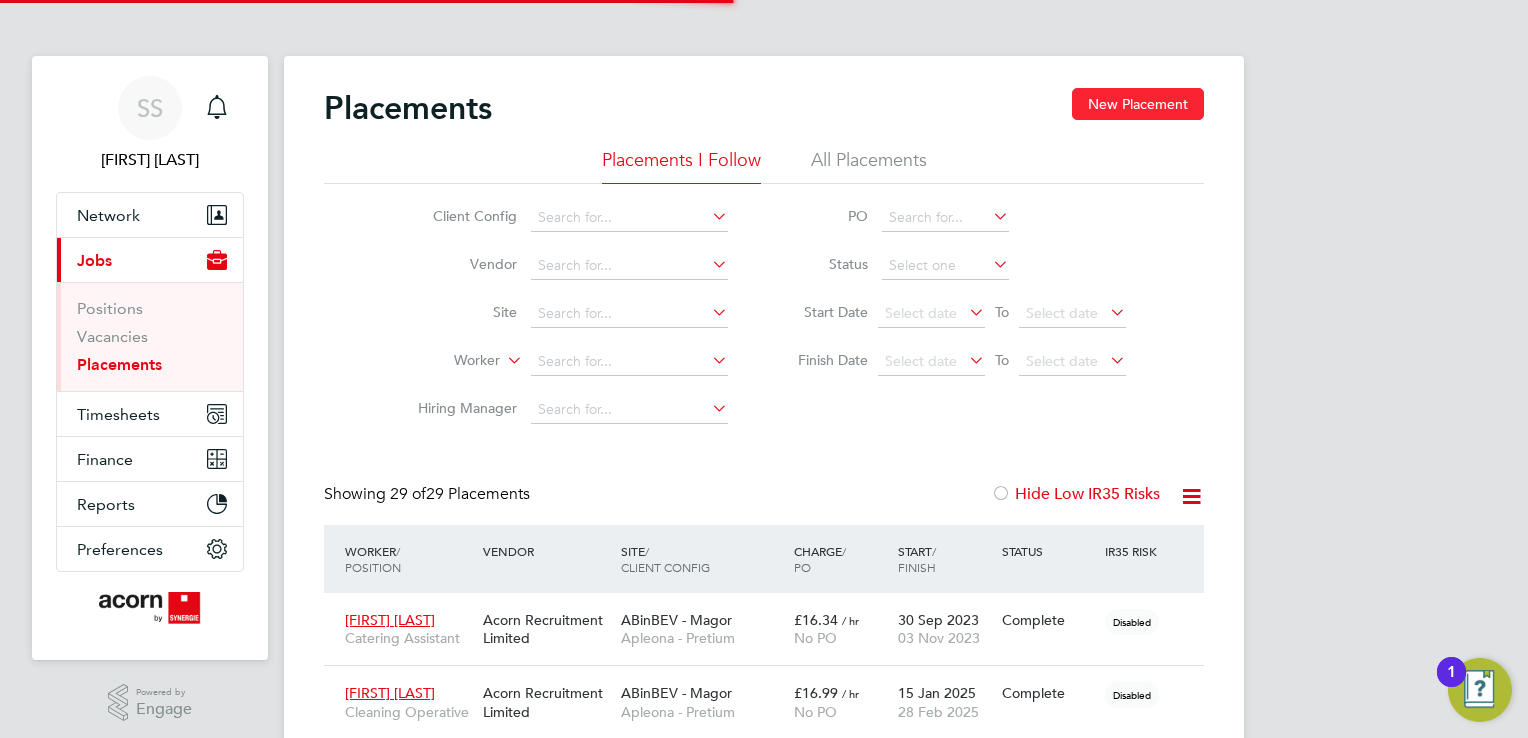 scroll, scrollTop: 9, scrollLeft: 9, axis: both 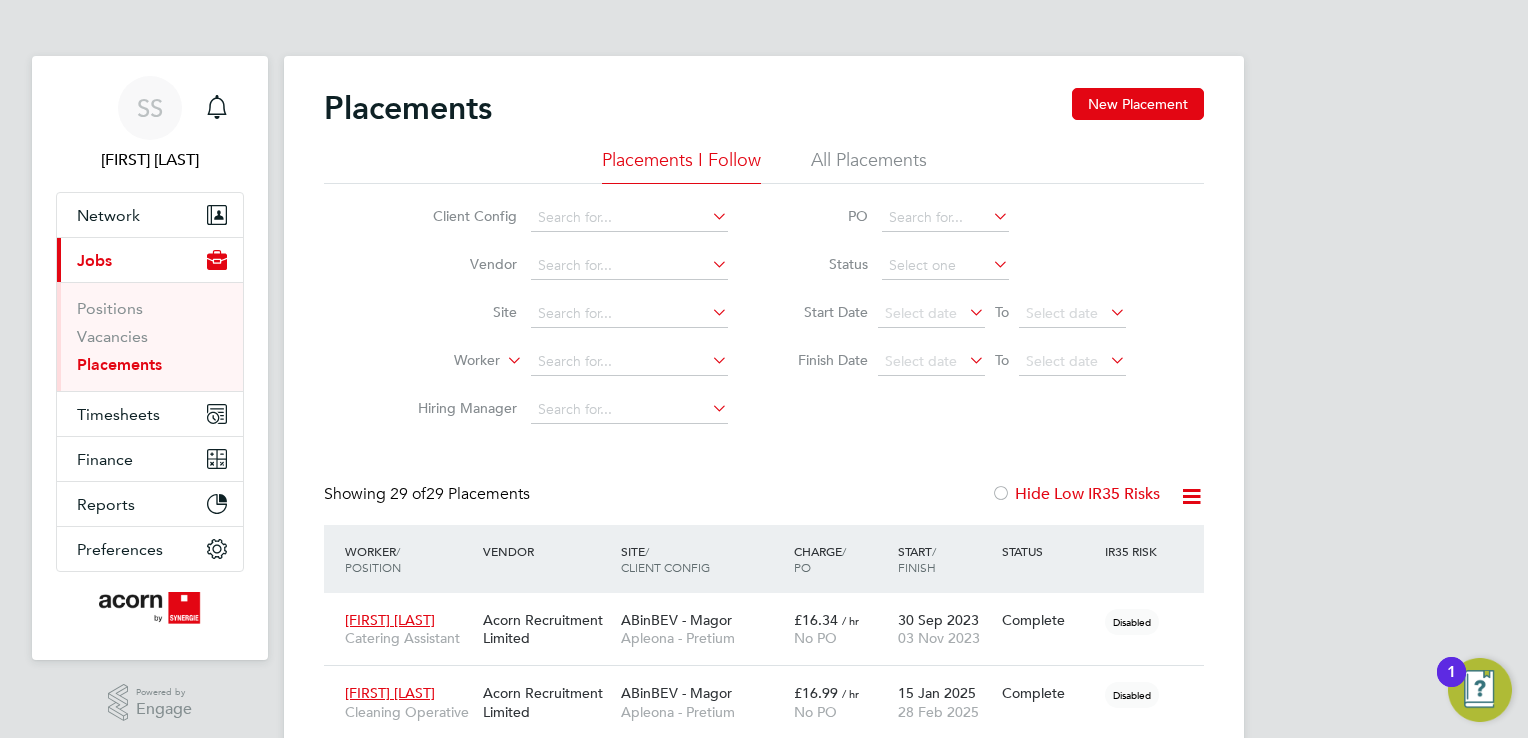 click on "Jobs" at bounding box center (94, 260) 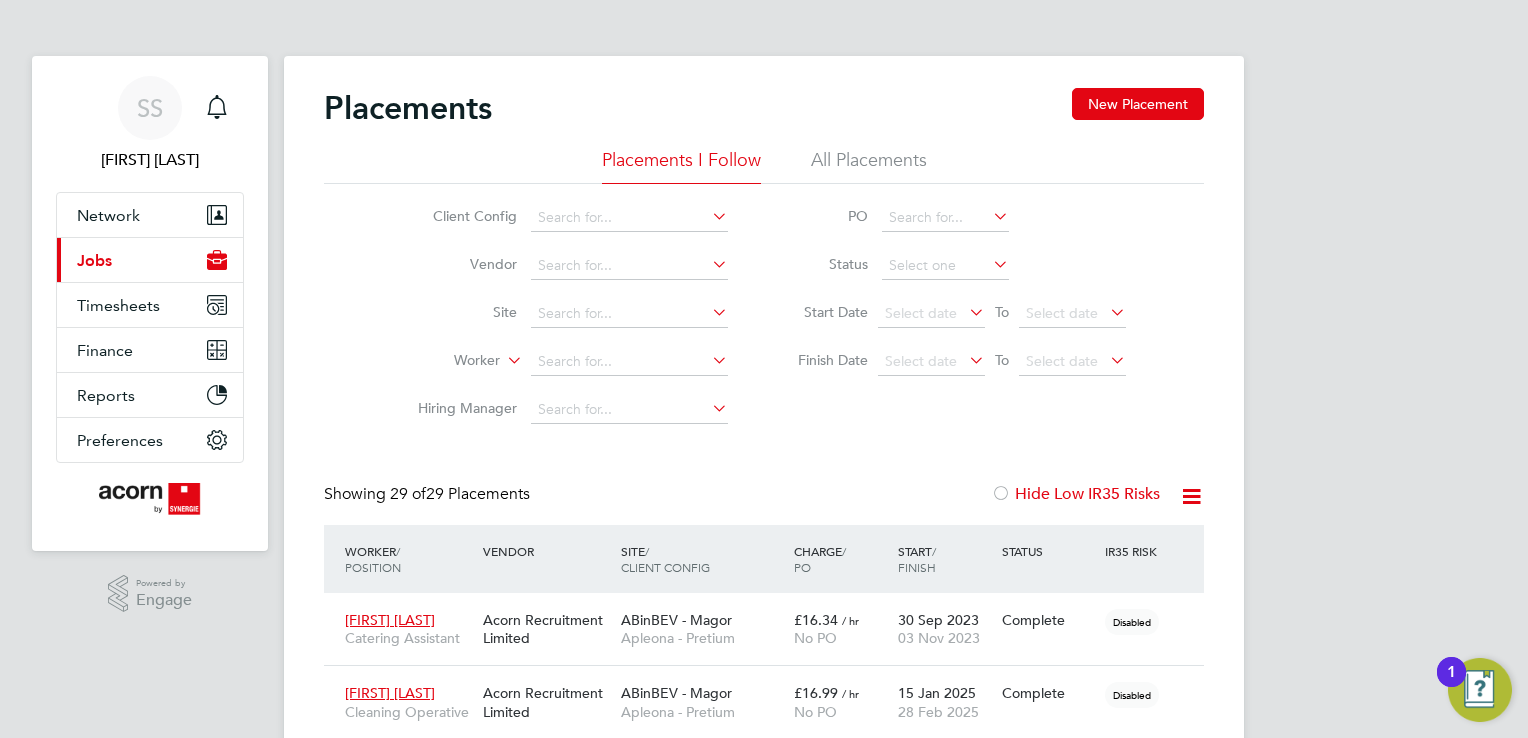 click on "Jobs" at bounding box center (94, 260) 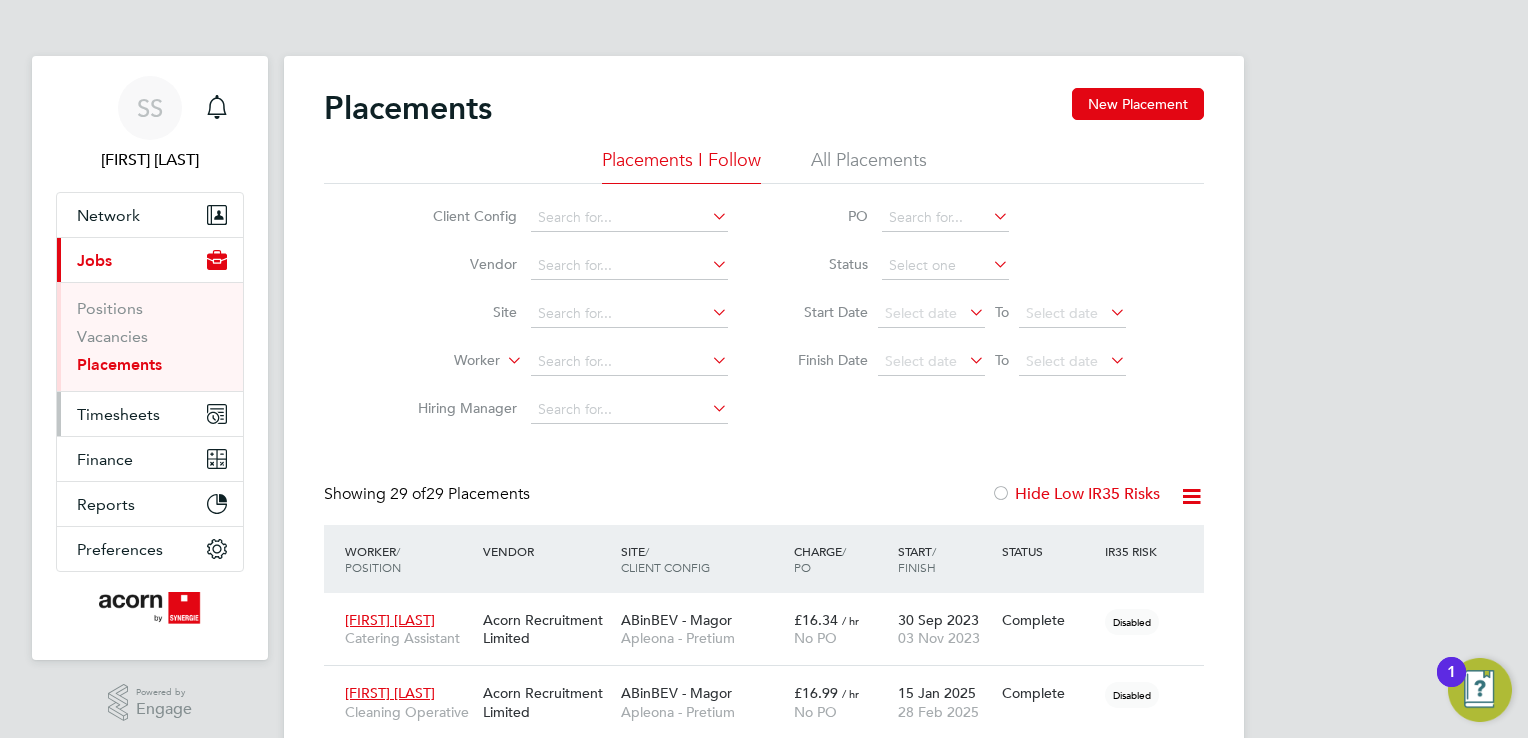 click on "Timesheets" at bounding box center (150, 414) 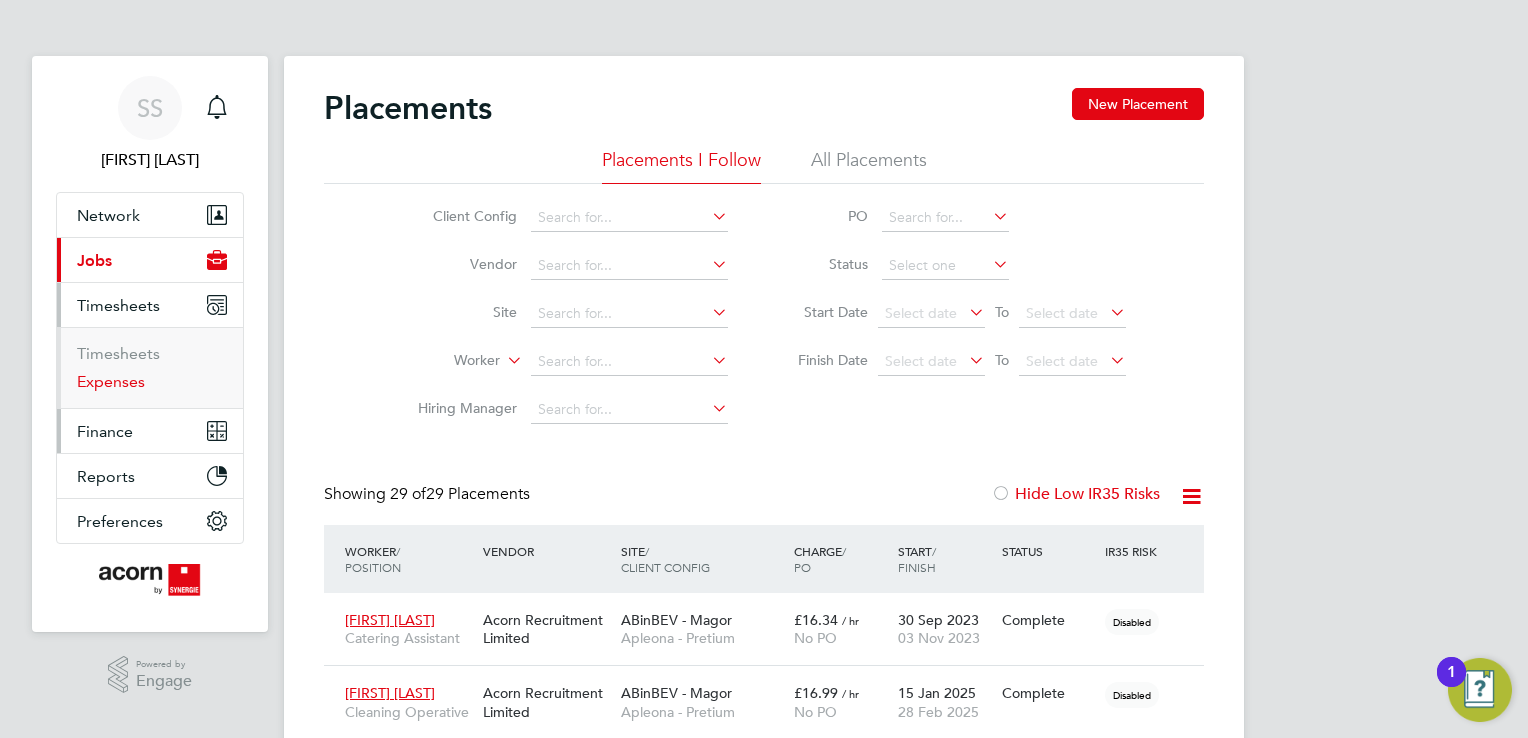click on "Network
Team Members   Businesses   Sites   Workers   Contacts   Current page:   Jobs
Positions   Vacancies   Placements   Timesheets
Timesheets   Expenses   Finance
Invoices & Credit Notes   Statements   Payments   Reports
Margin Report   Report Downloads   Preferences
My Business   Doc. Requirements   VMS Configurations   Notifications   Activity Logs" at bounding box center [150, 368] 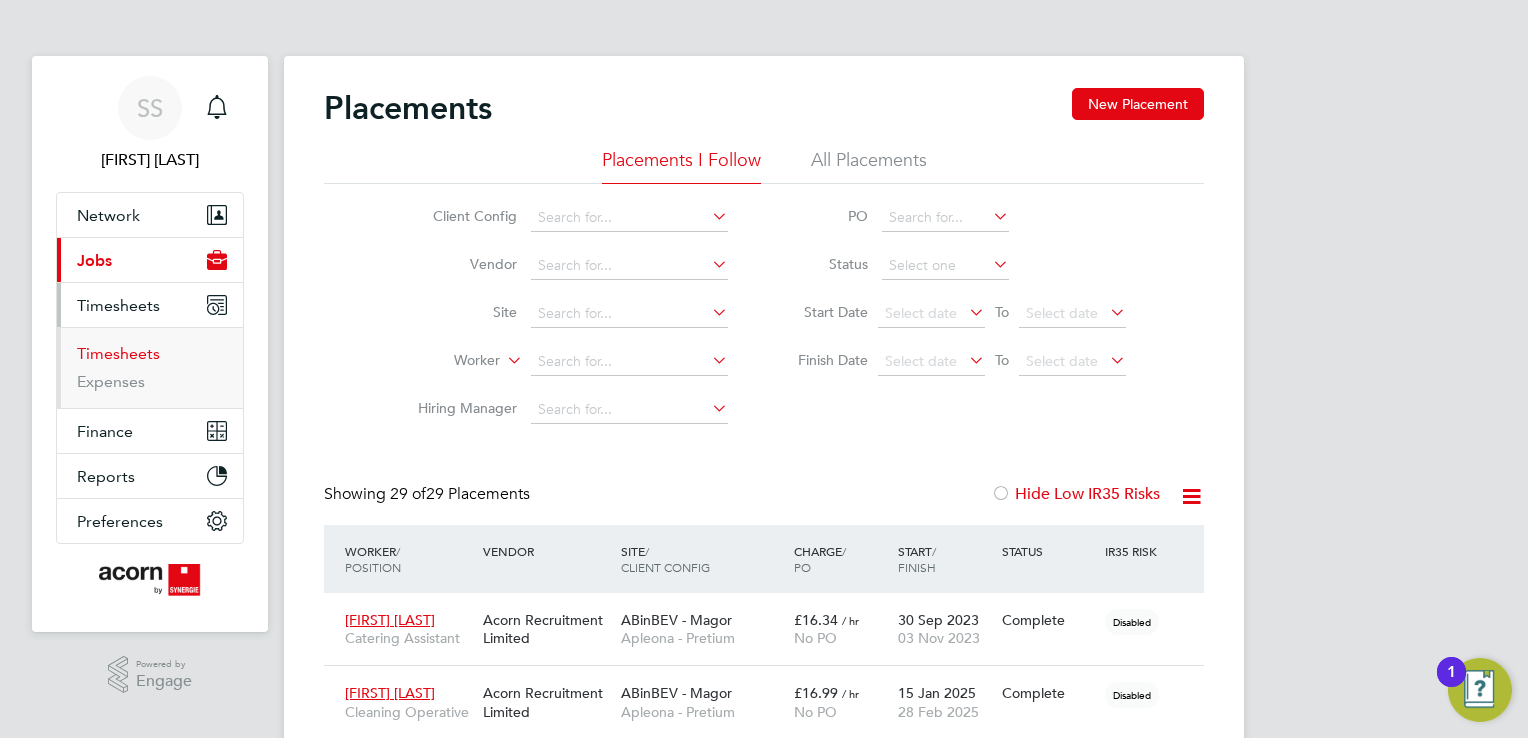 click on "Timesheets" at bounding box center (118, 353) 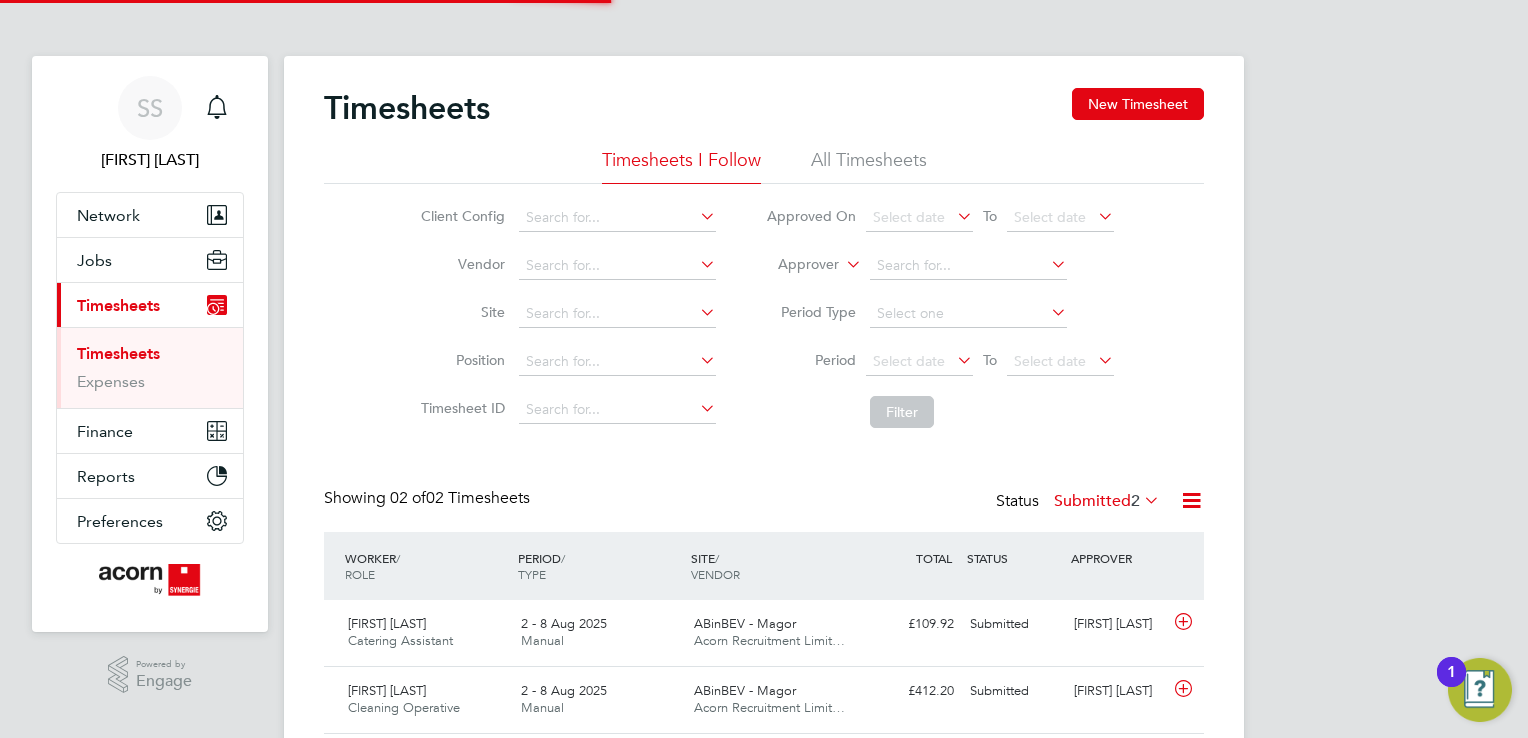 scroll, scrollTop: 9, scrollLeft: 10, axis: both 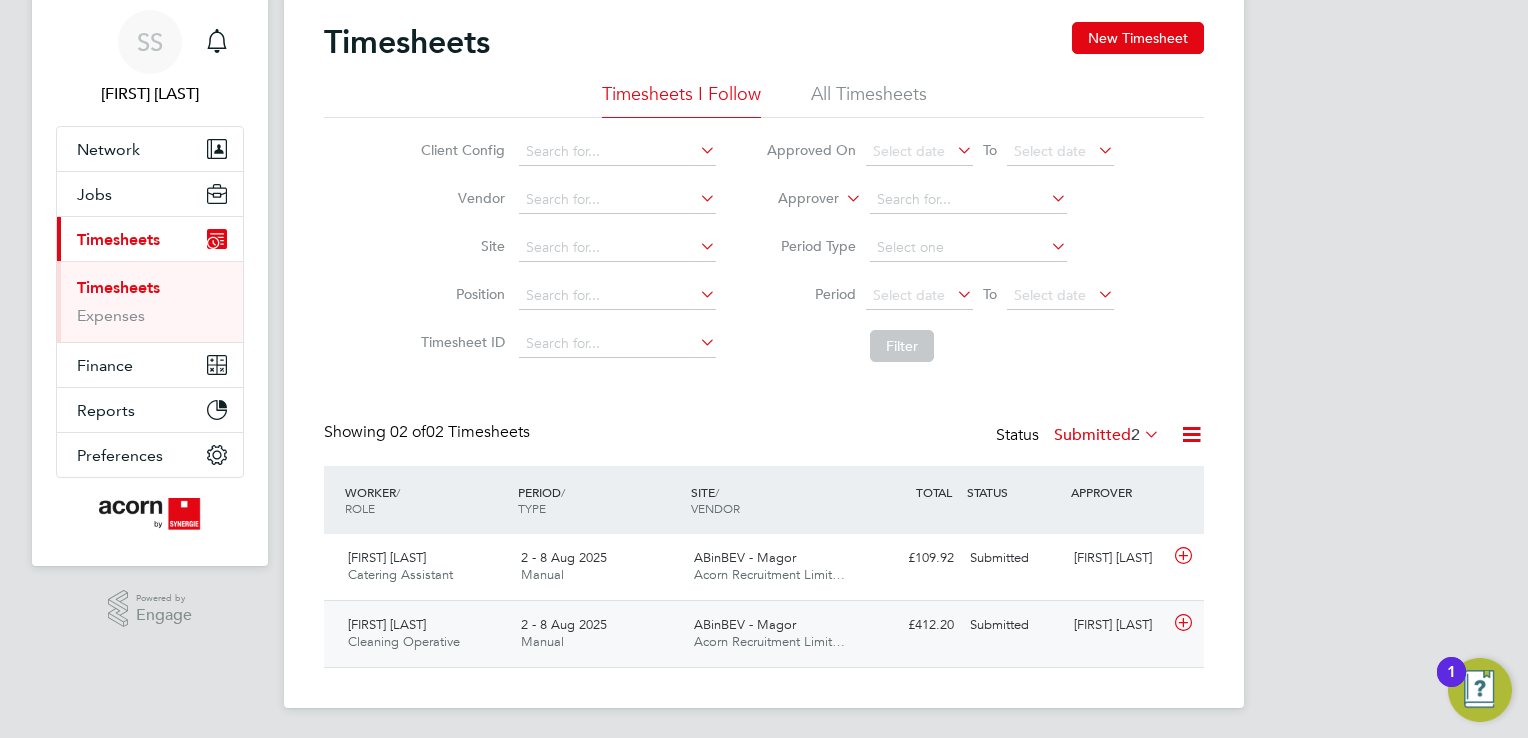 click on "Pawel Cichon Cleaning Operative   2 - 8 Aug 2025" 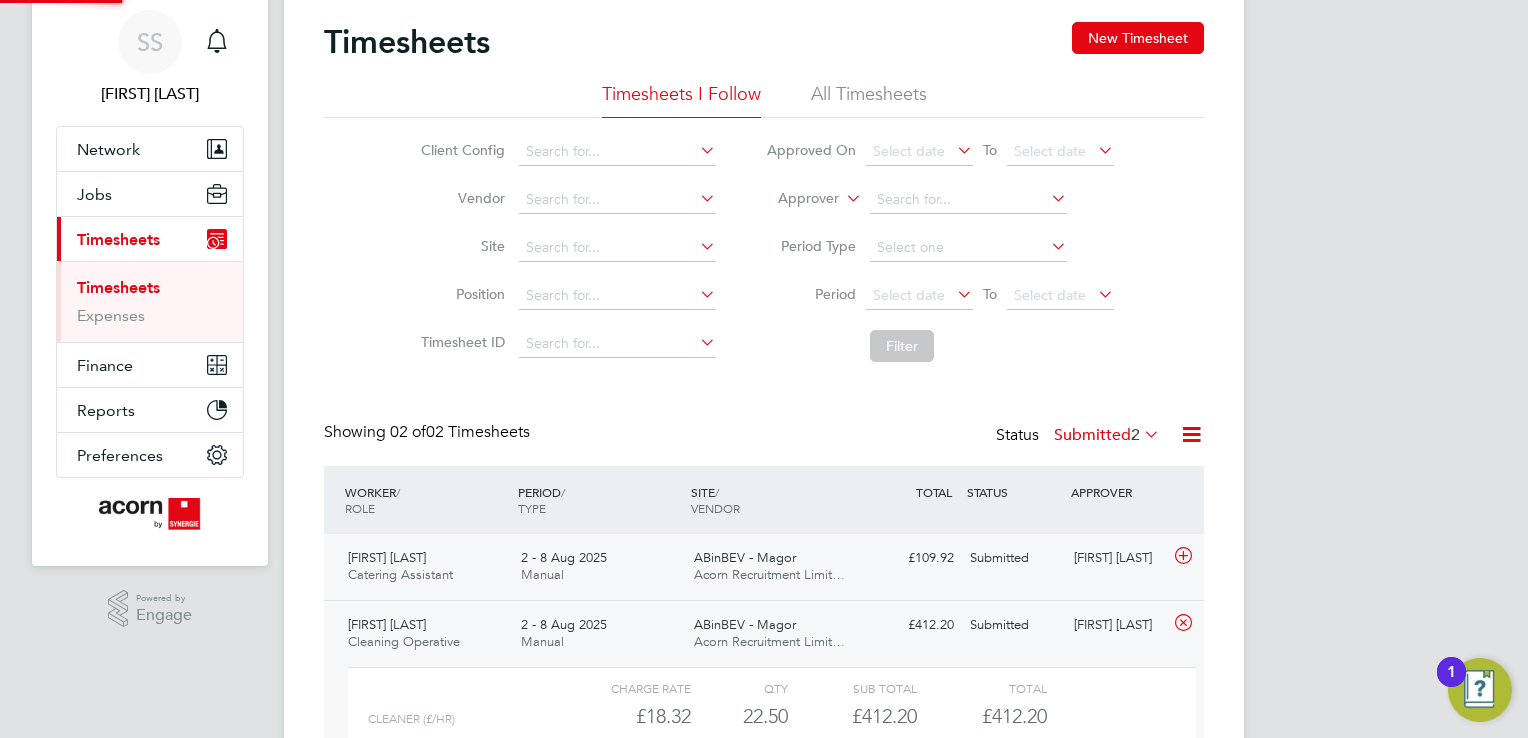 scroll, scrollTop: 9, scrollLeft: 9, axis: both 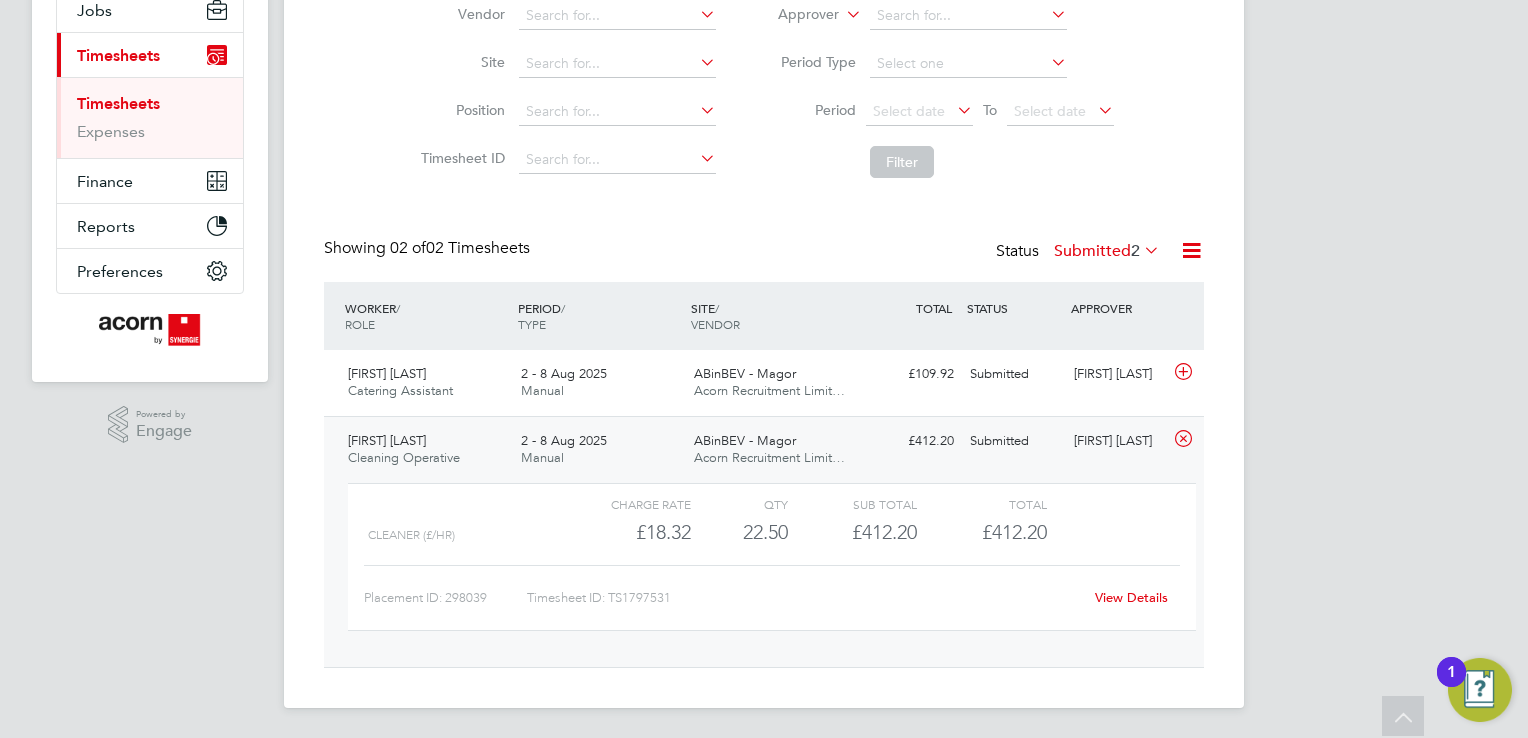 click on "View Details" 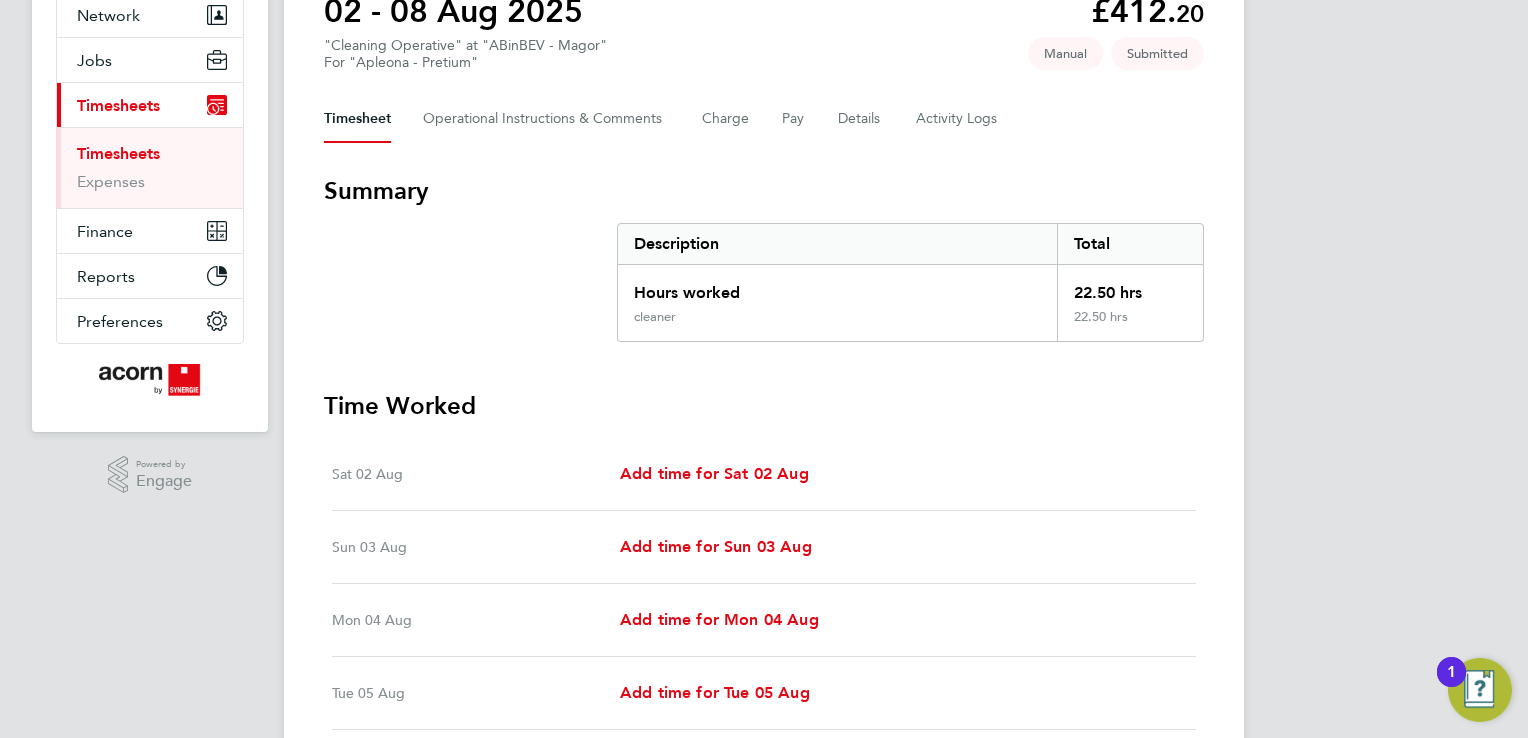 scroll, scrollTop: 200, scrollLeft: 0, axis: vertical 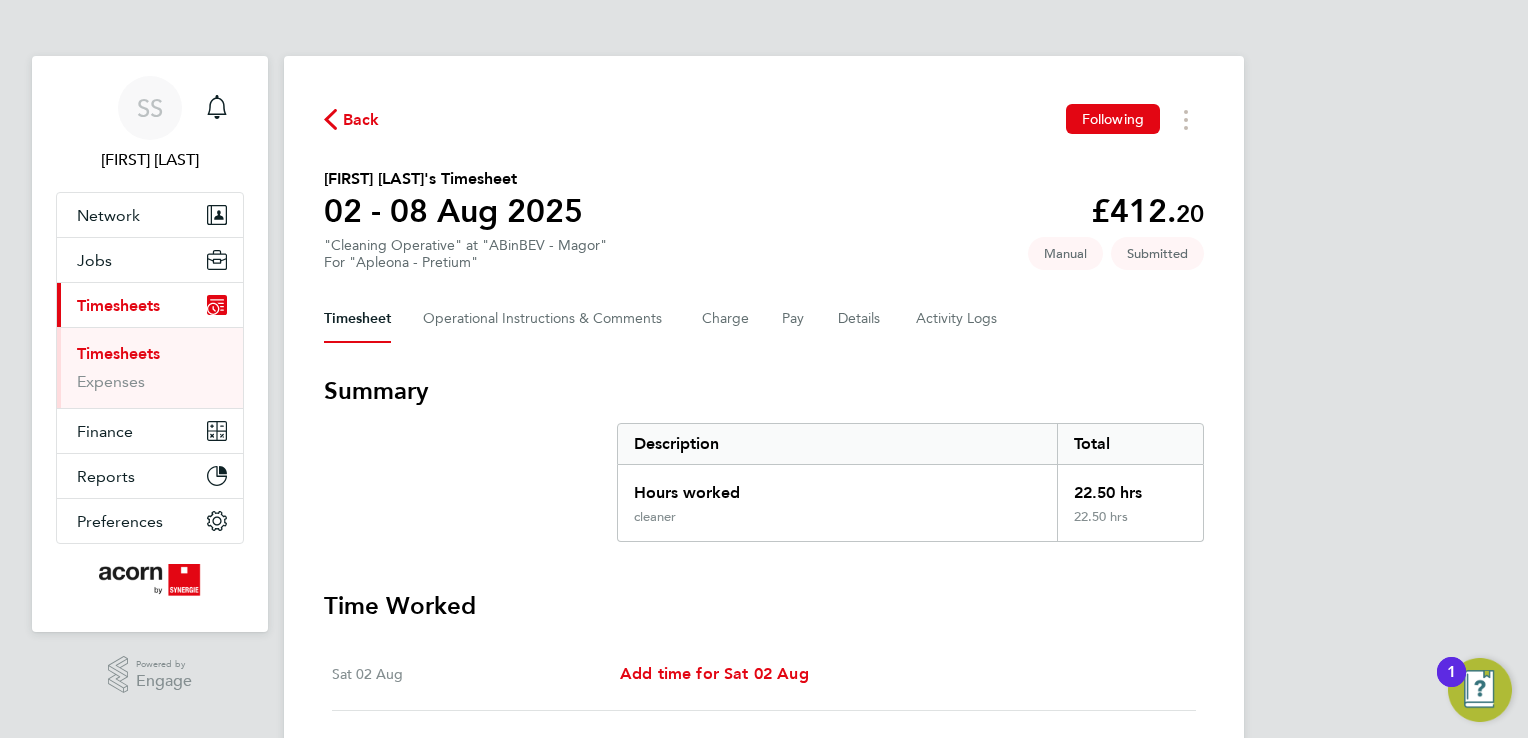 click on "Back" 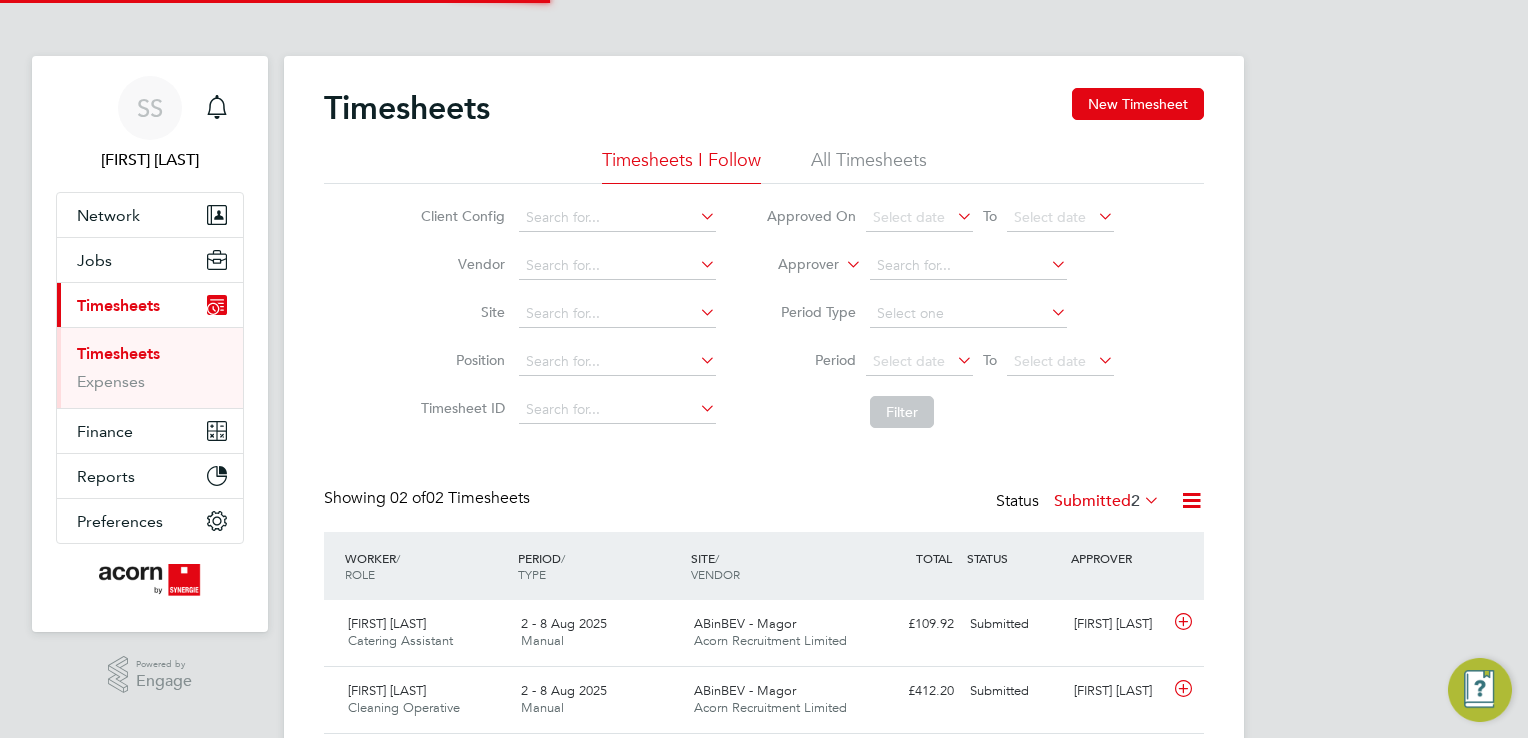 scroll, scrollTop: 9, scrollLeft: 10, axis: both 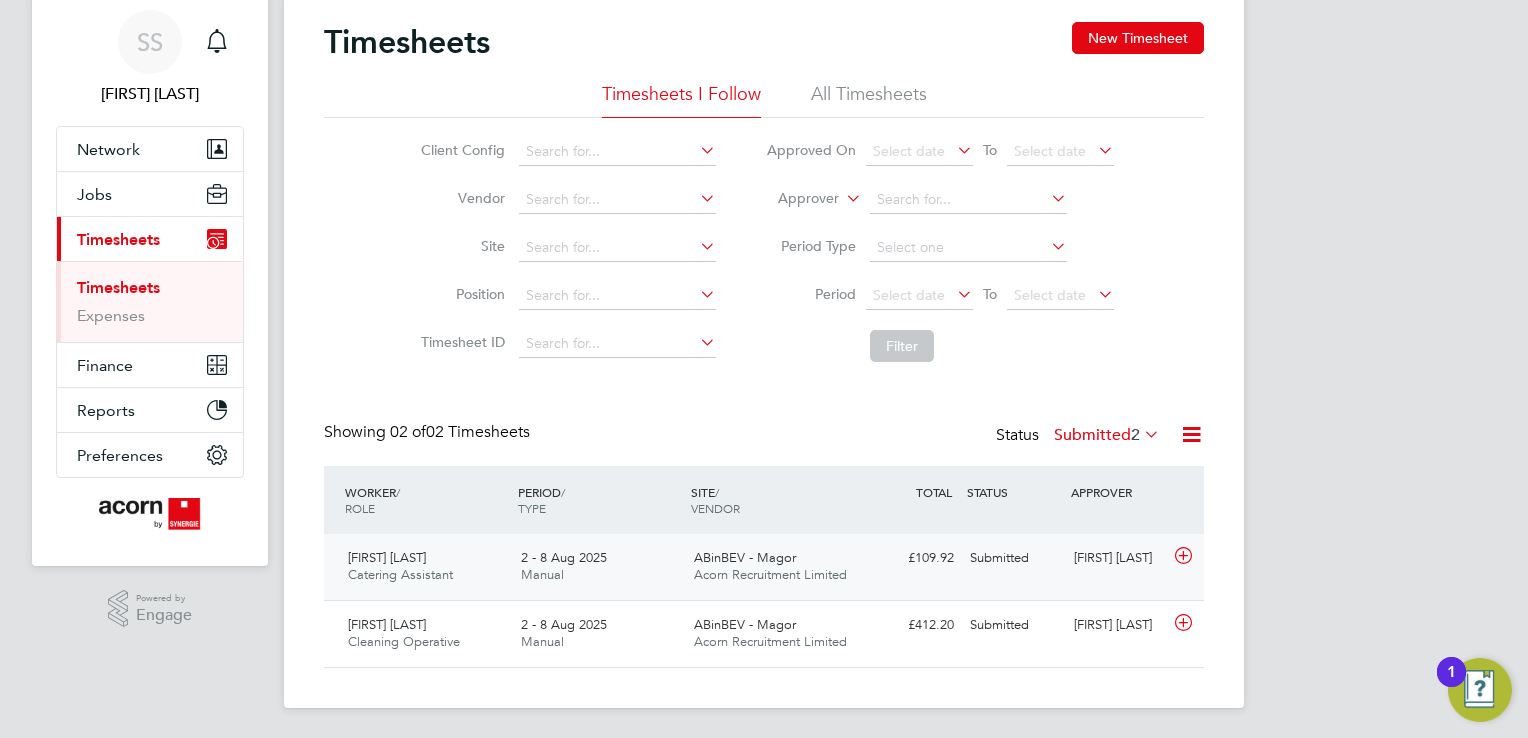 click on "Stephanie Brand Catering Assistant   2 - 8 Aug 2025" 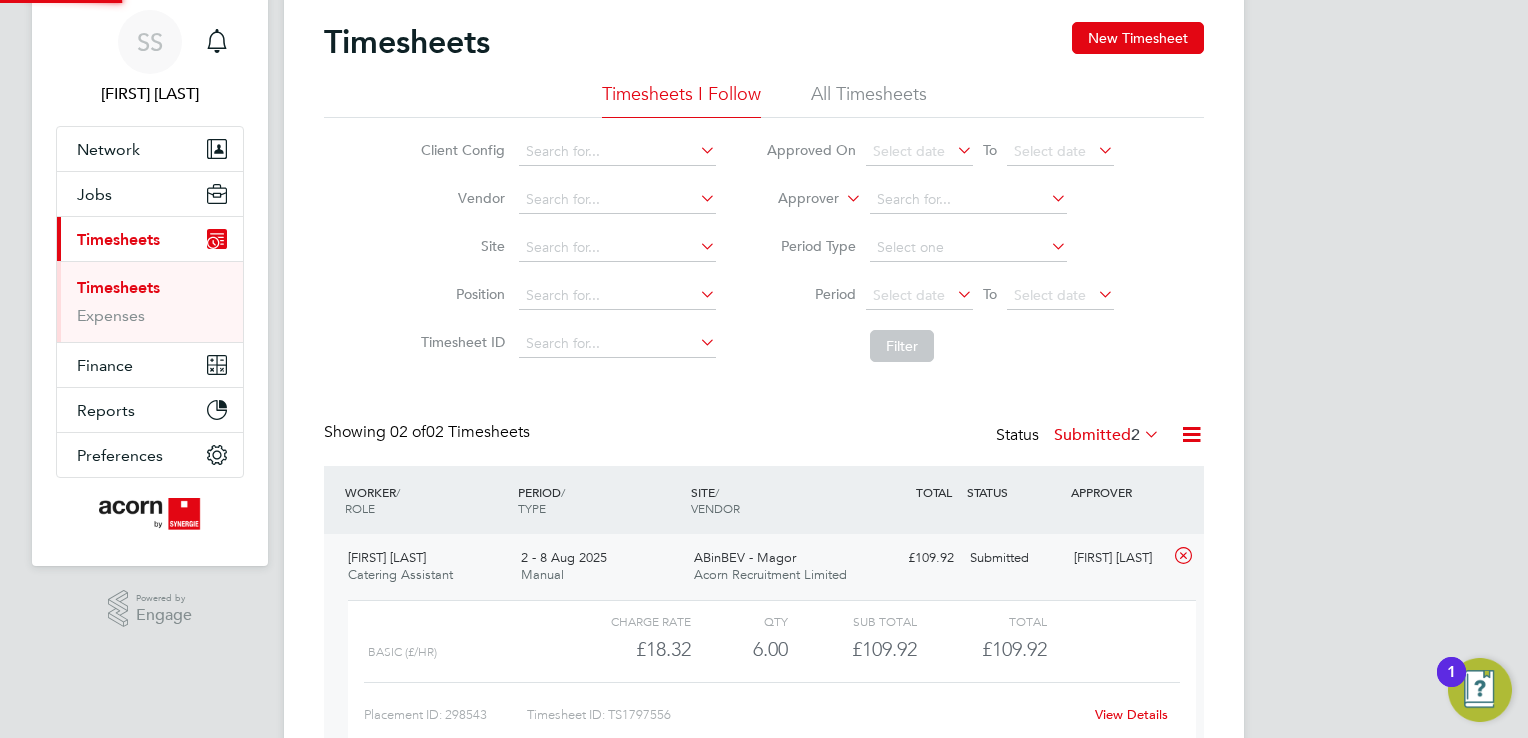 scroll, scrollTop: 9, scrollLeft: 9, axis: both 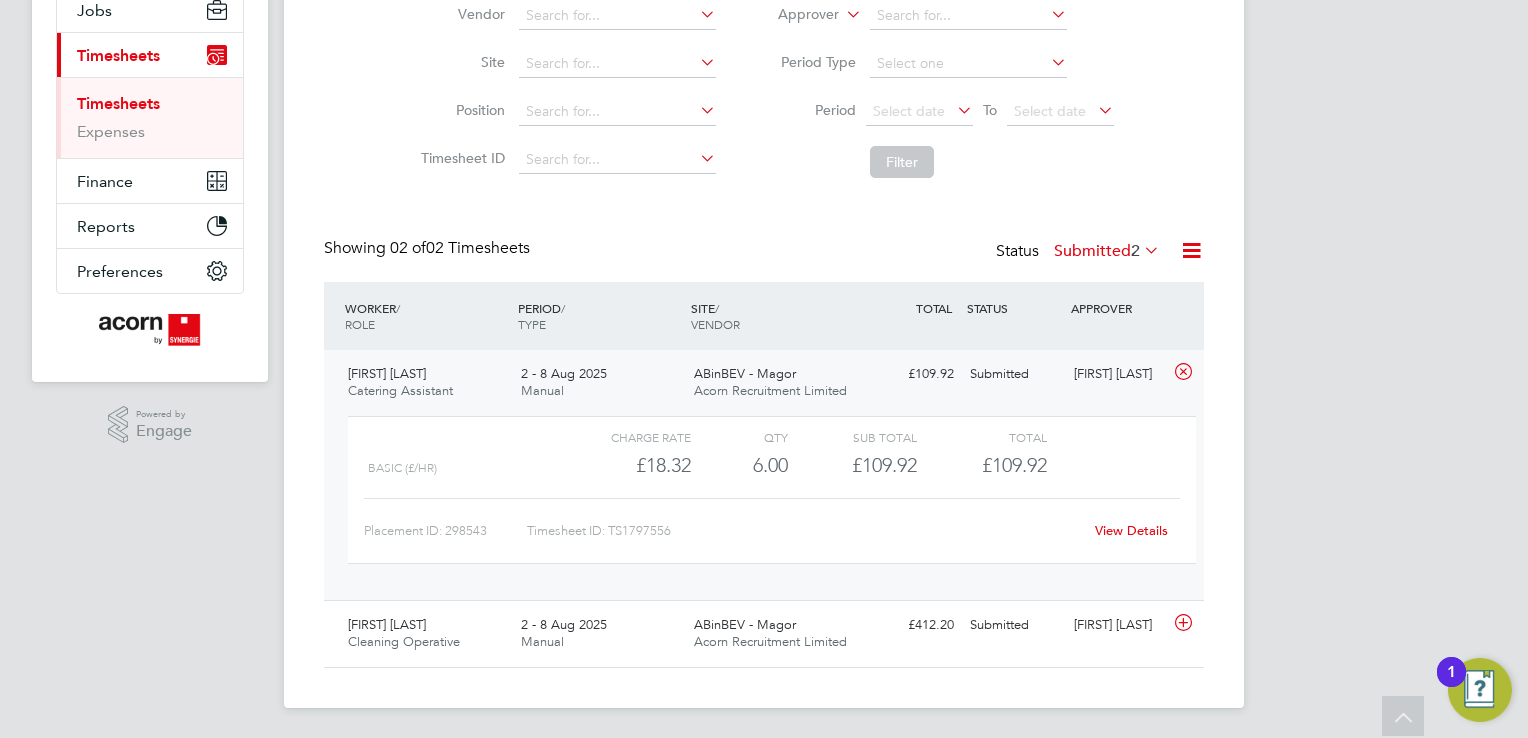click on "View Details" 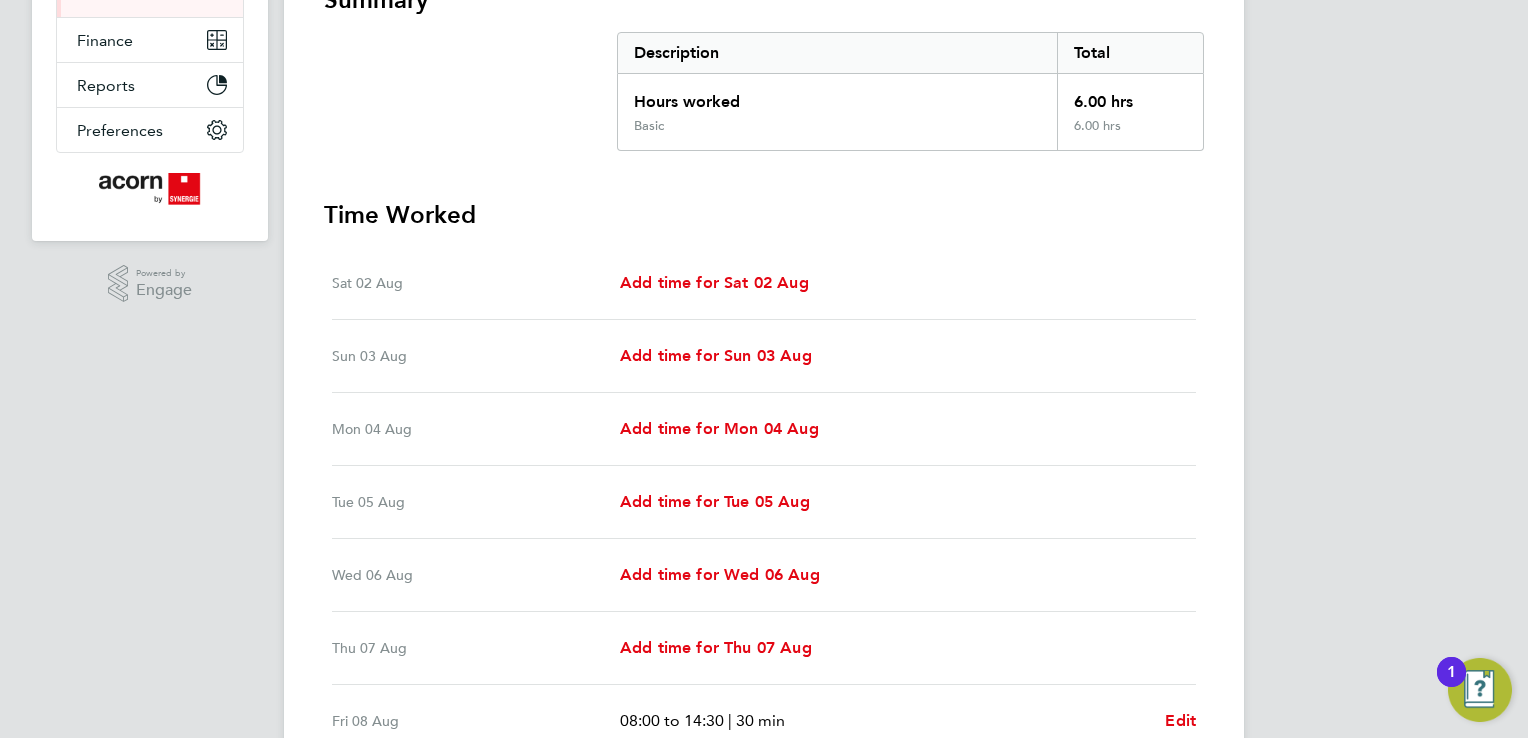 scroll, scrollTop: 0, scrollLeft: 0, axis: both 